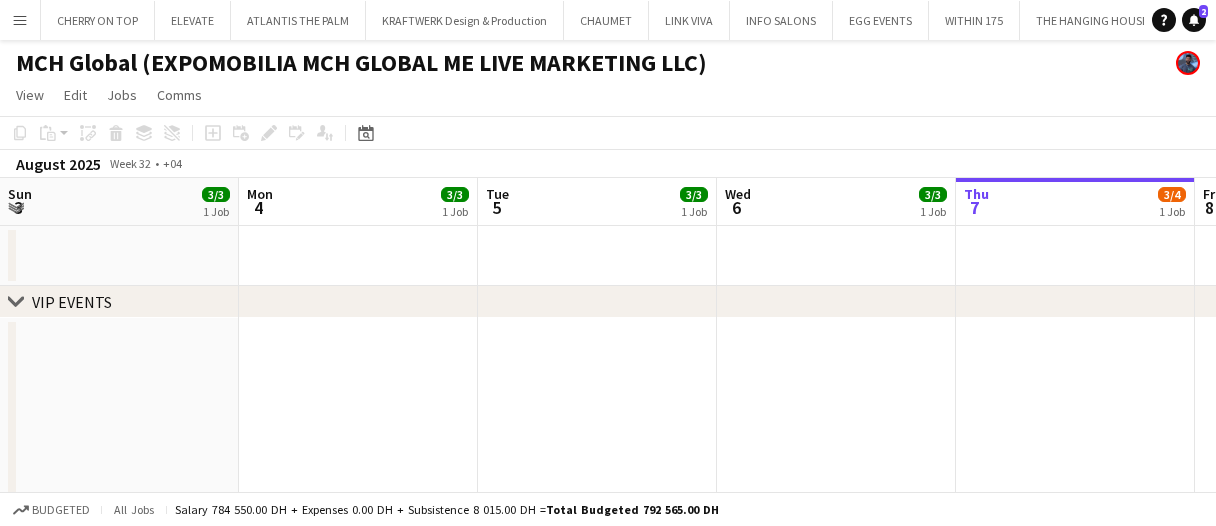 scroll, scrollTop: 0, scrollLeft: 0, axis: both 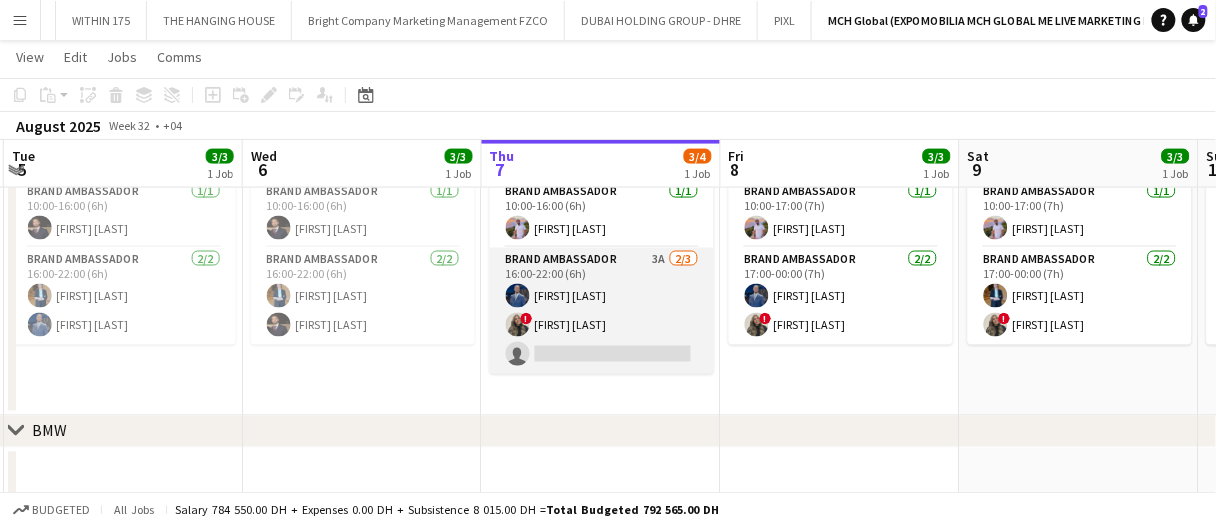 click on "Brand Ambassador    3A   2/3   16:00-22:00 (6h)
Mohammed Adel Aljbour ! Shima Abdelsalam
single-neutral-actions" at bounding box center [602, 311] 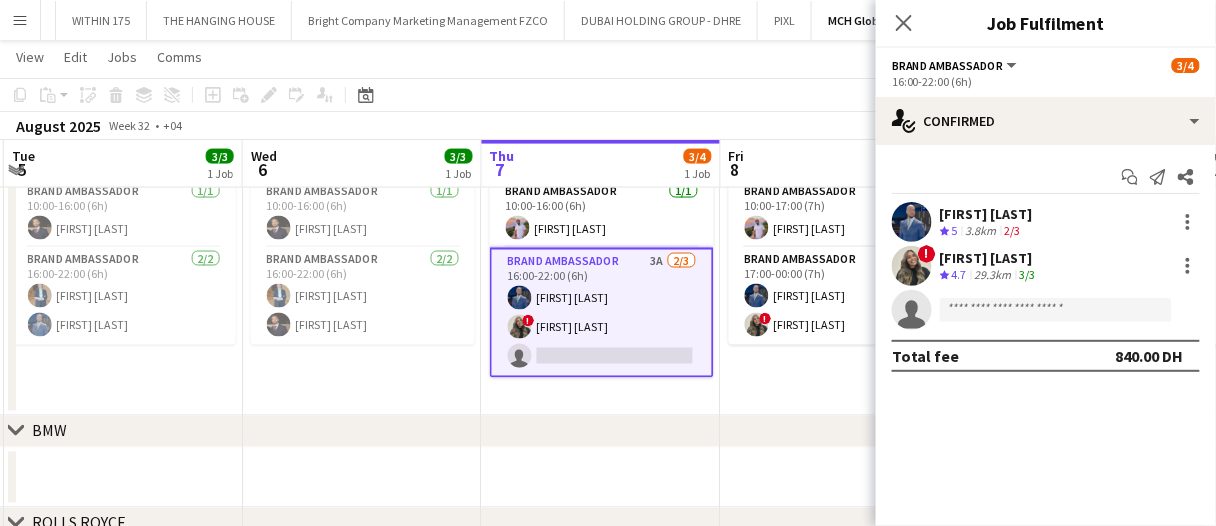 scroll, scrollTop: 0, scrollLeft: 473, axis: horizontal 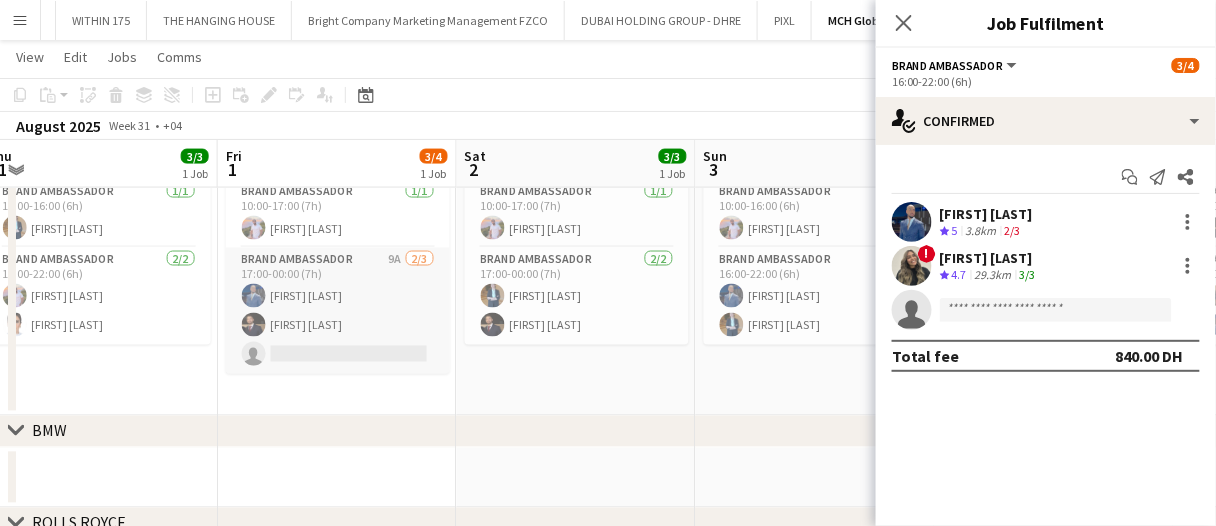 click on "Brand Ambassador    9A   2/3   17:00-00:00 (7h)
Mohammed Adel Aljbour Osama Nour
single-neutral-actions" at bounding box center (338, 311) 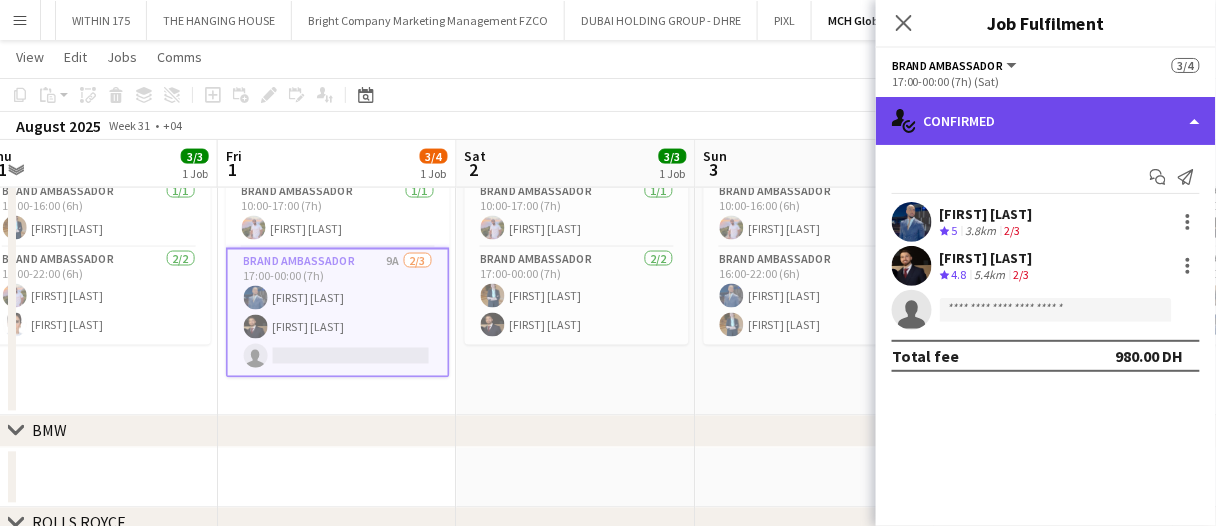 click on "single-neutral-actions-check-2
Confirmed" 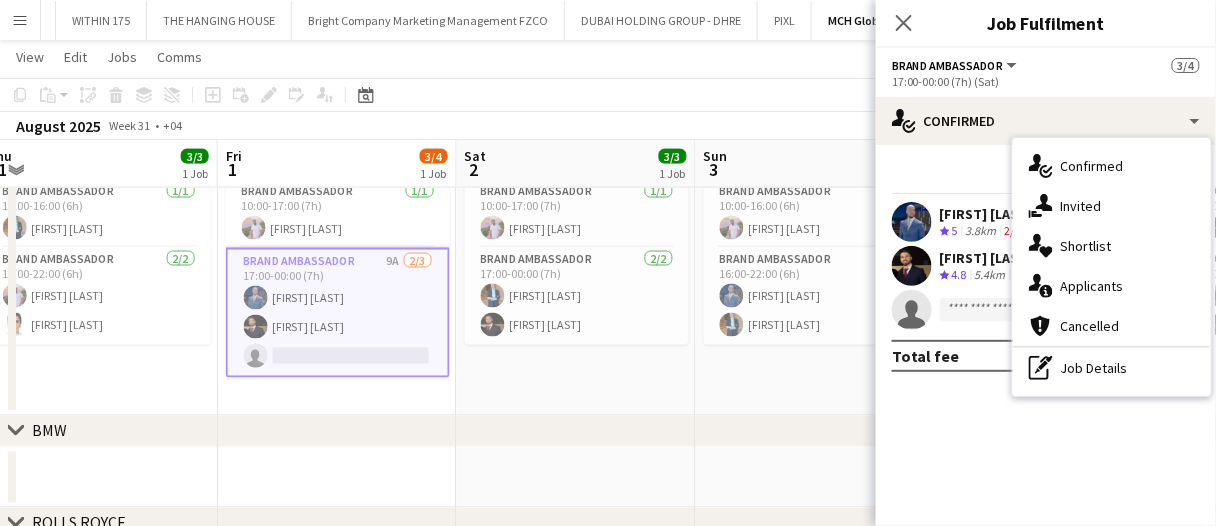 drag, startPoint x: 1086, startPoint y: 280, endPoint x: 1046, endPoint y: 308, distance: 48.82622 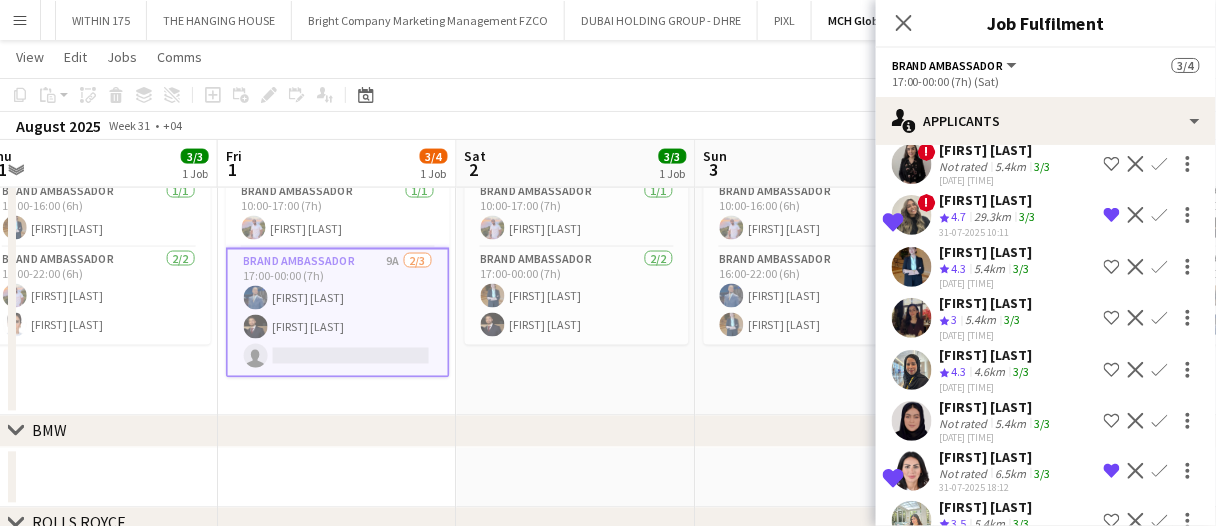scroll, scrollTop: 186, scrollLeft: 0, axis: vertical 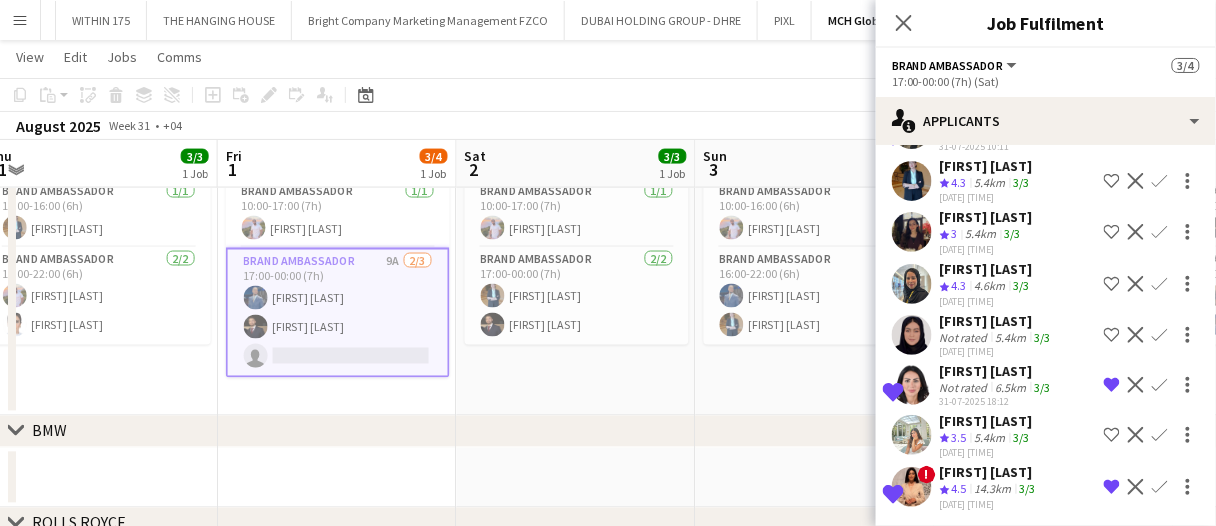 click on "3/3" 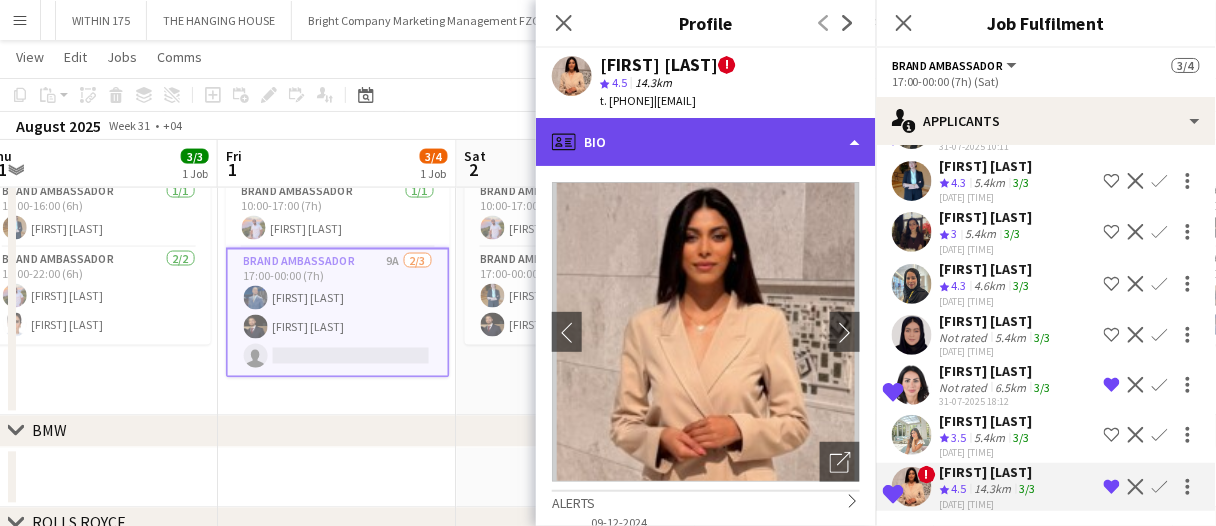click on "profile
Bio" 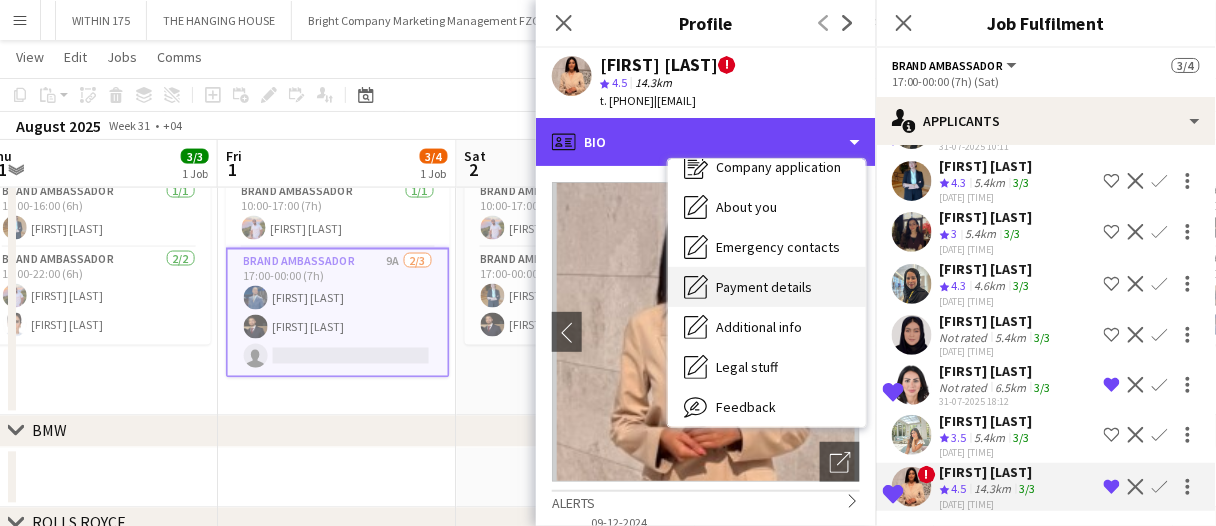 scroll, scrollTop: 148, scrollLeft: 0, axis: vertical 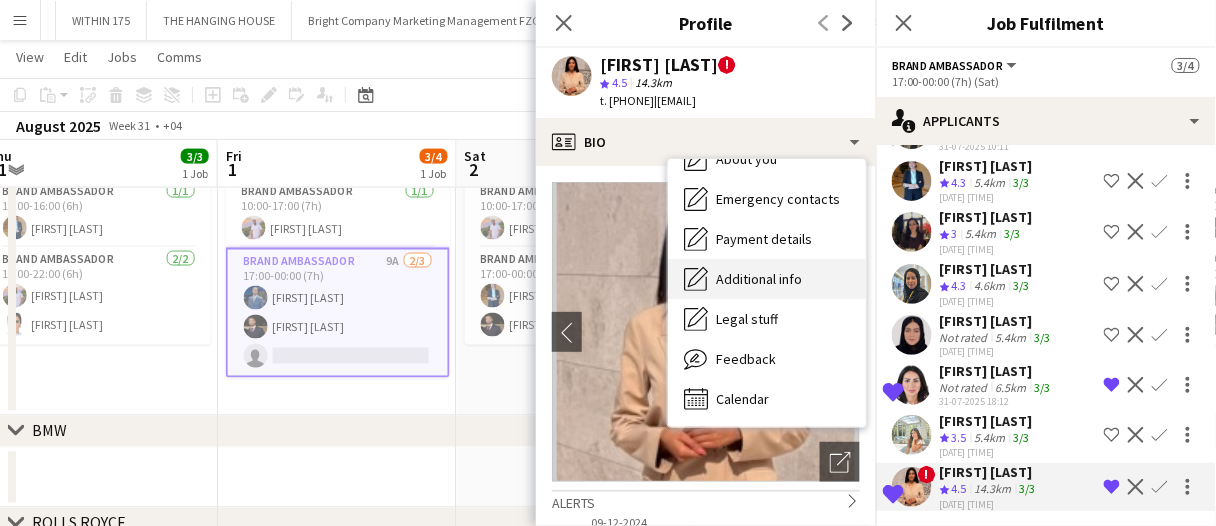 click on "Additional info
Additional info" at bounding box center (767, 279) 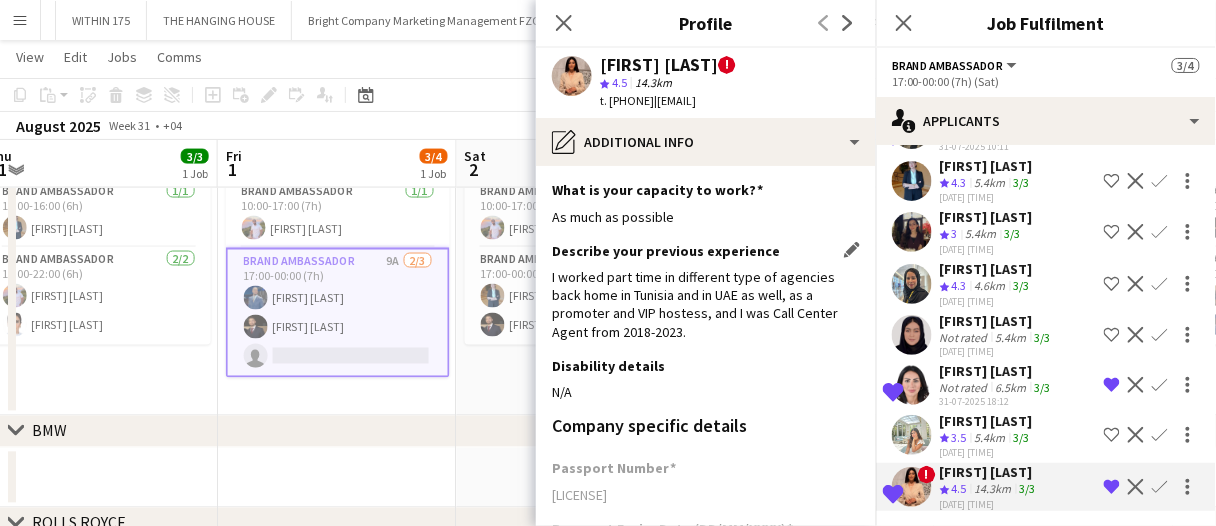 scroll, scrollTop: 0, scrollLeft: 0, axis: both 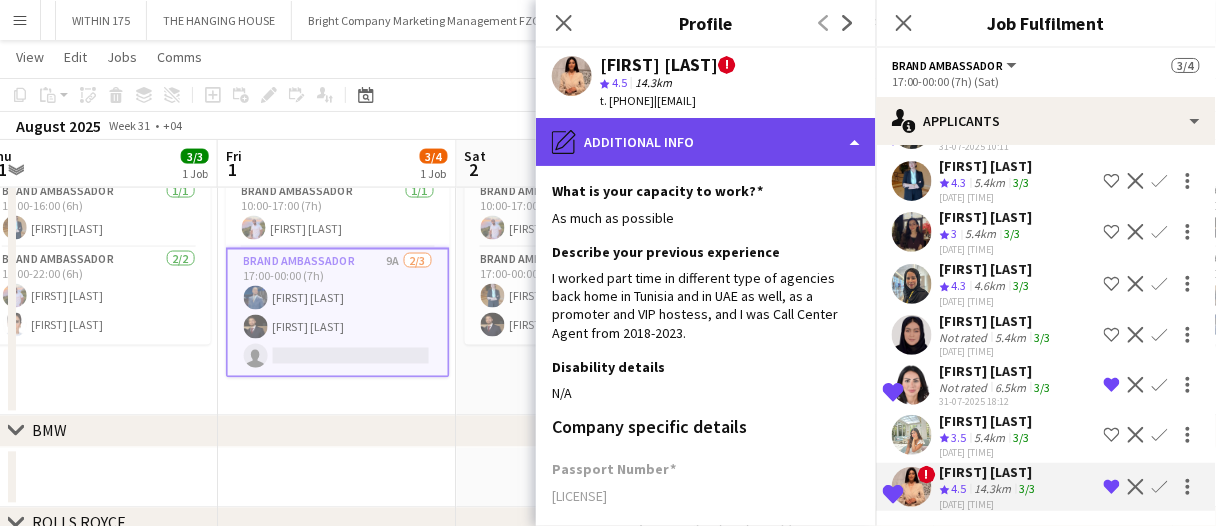 click on "pencil4
Additional info" 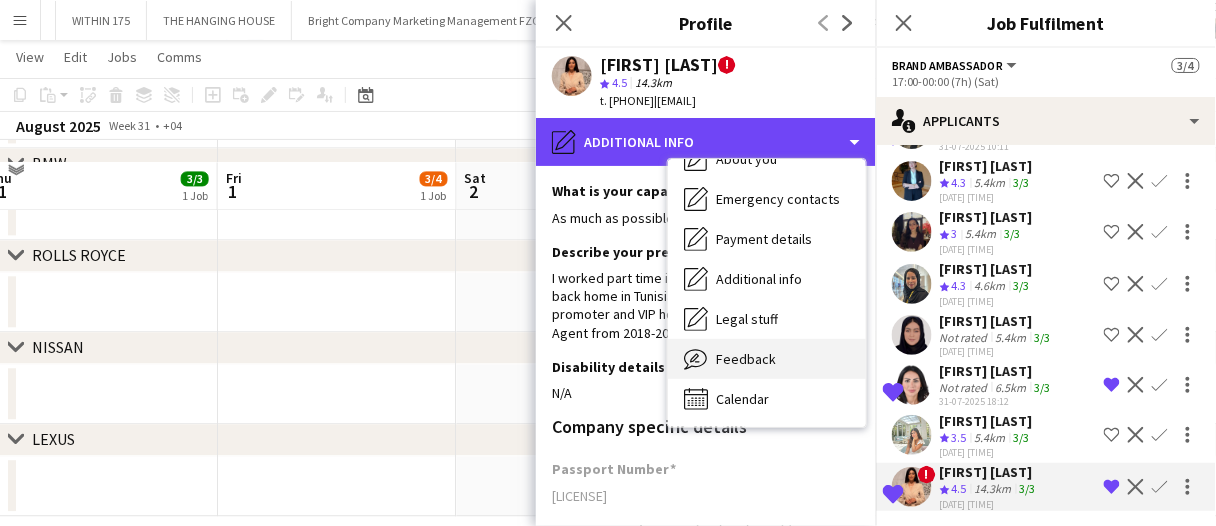 scroll, scrollTop: 991, scrollLeft: 0, axis: vertical 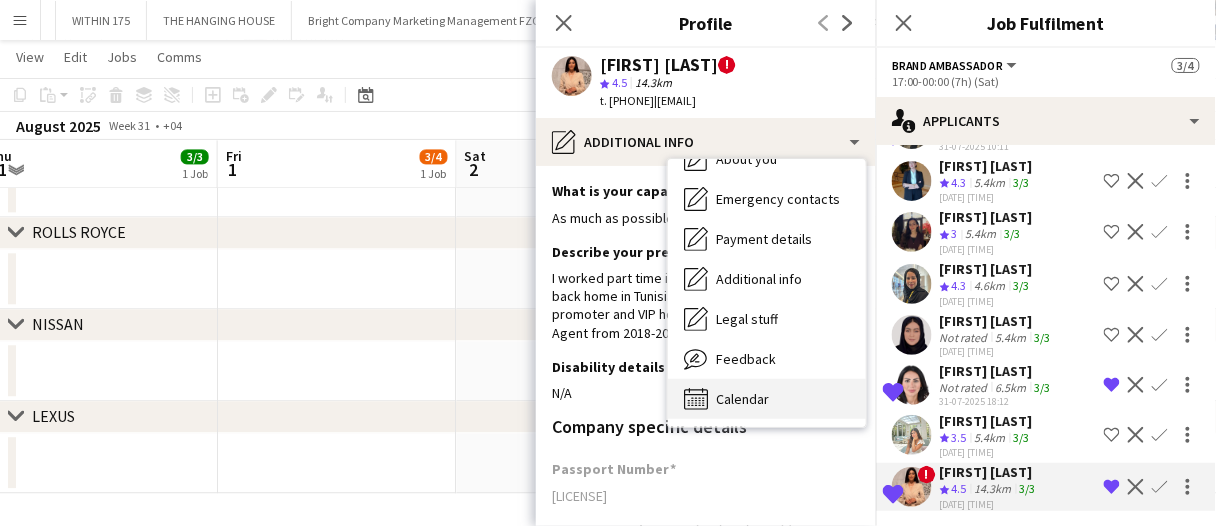 click on "Calendar
Calendar" at bounding box center (767, 399) 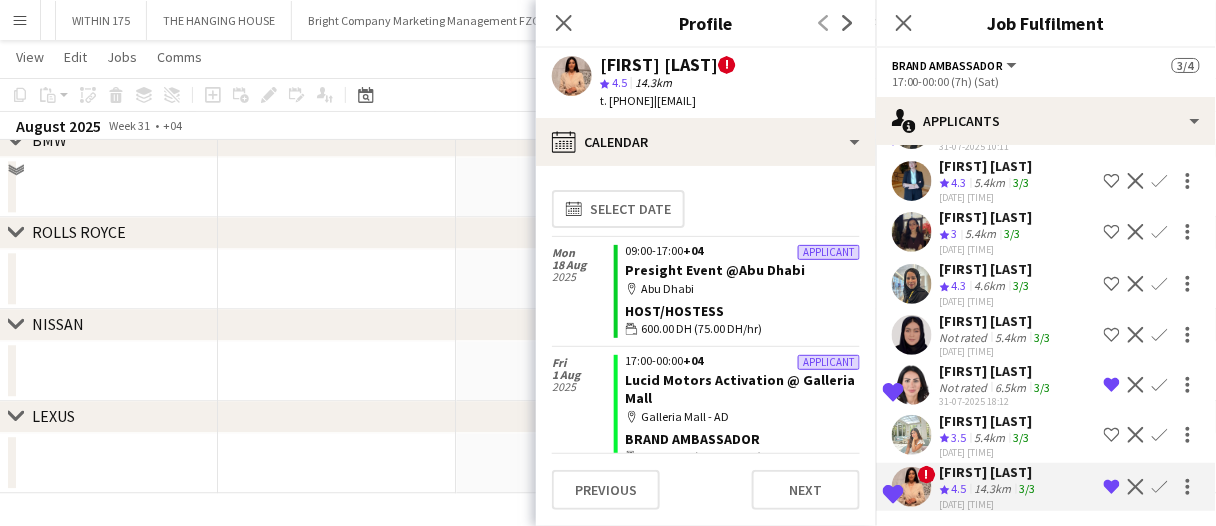 scroll, scrollTop: 391, scrollLeft: 0, axis: vertical 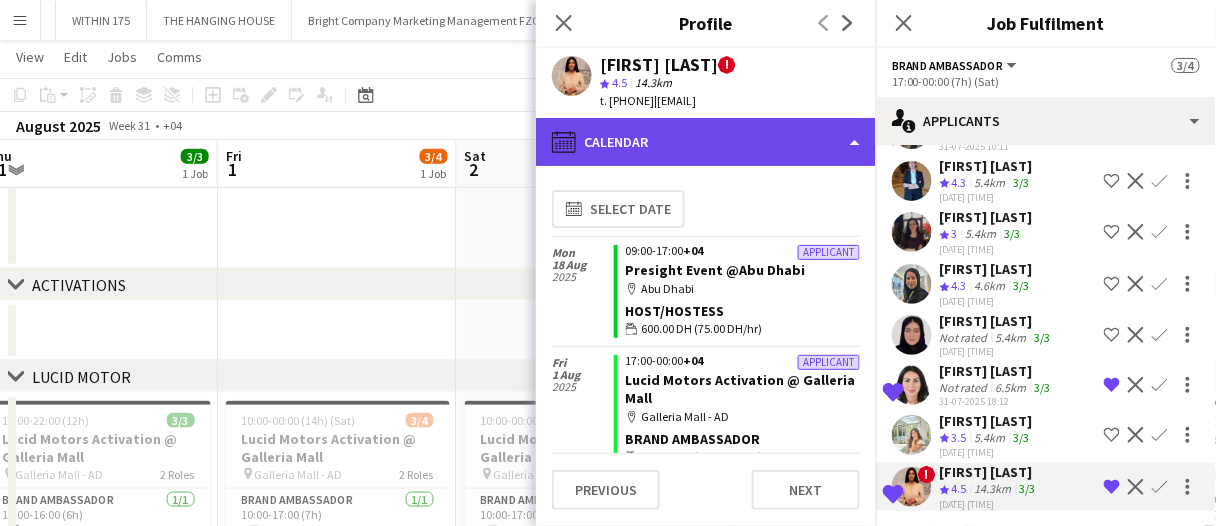 click on "calendar-full
Calendar" 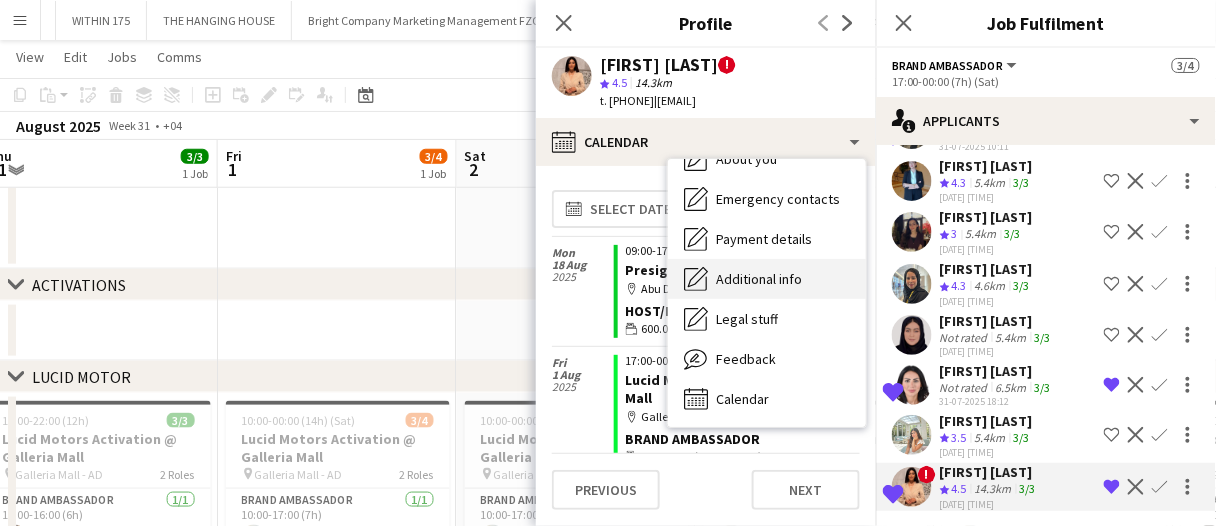 click on "Additional info" at bounding box center (759, 279) 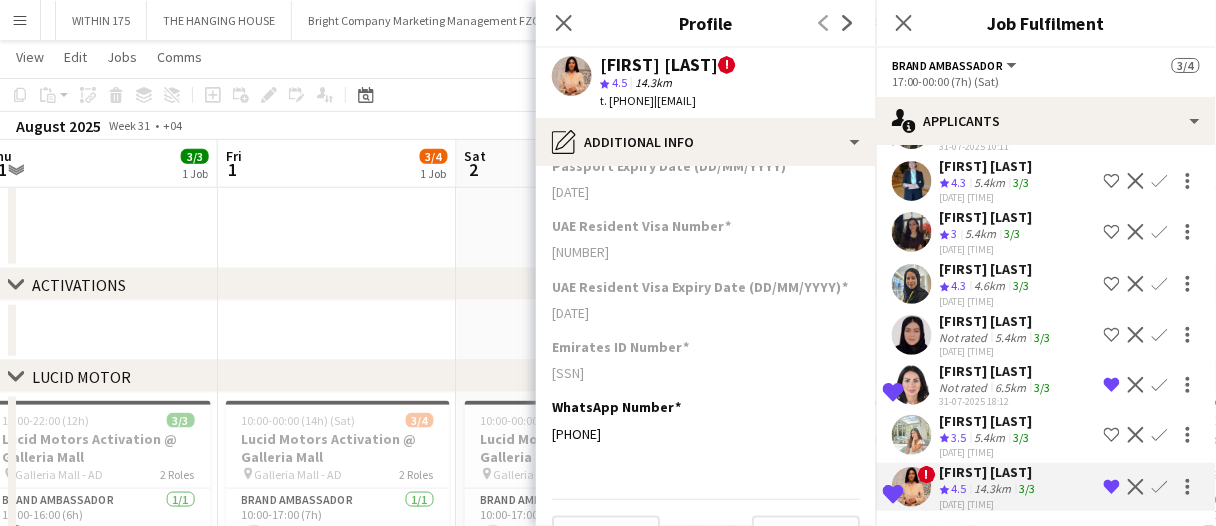 scroll, scrollTop: 408, scrollLeft: 0, axis: vertical 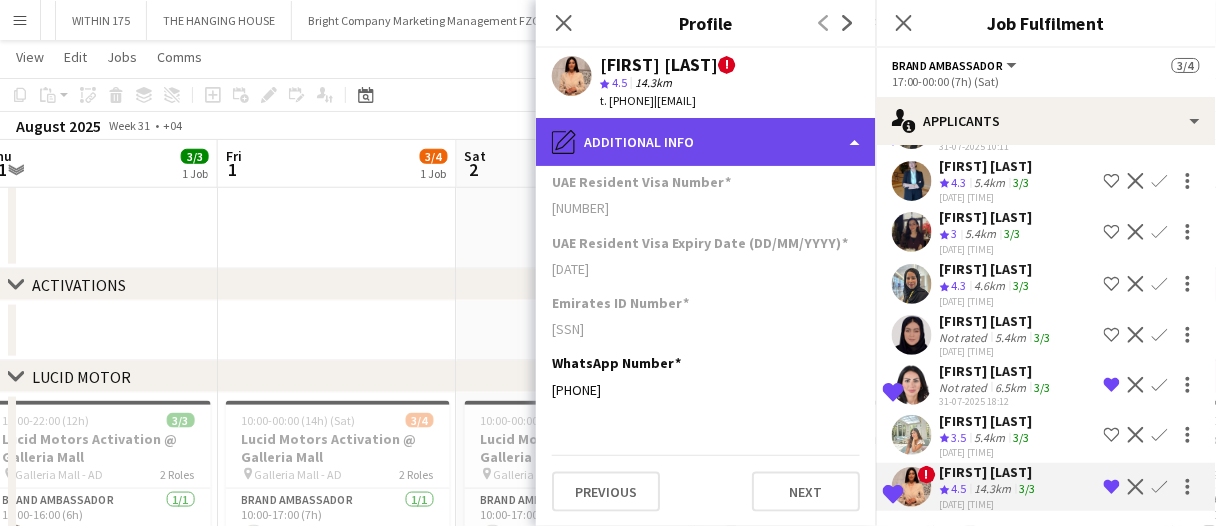 click on "pencil4
Additional info" 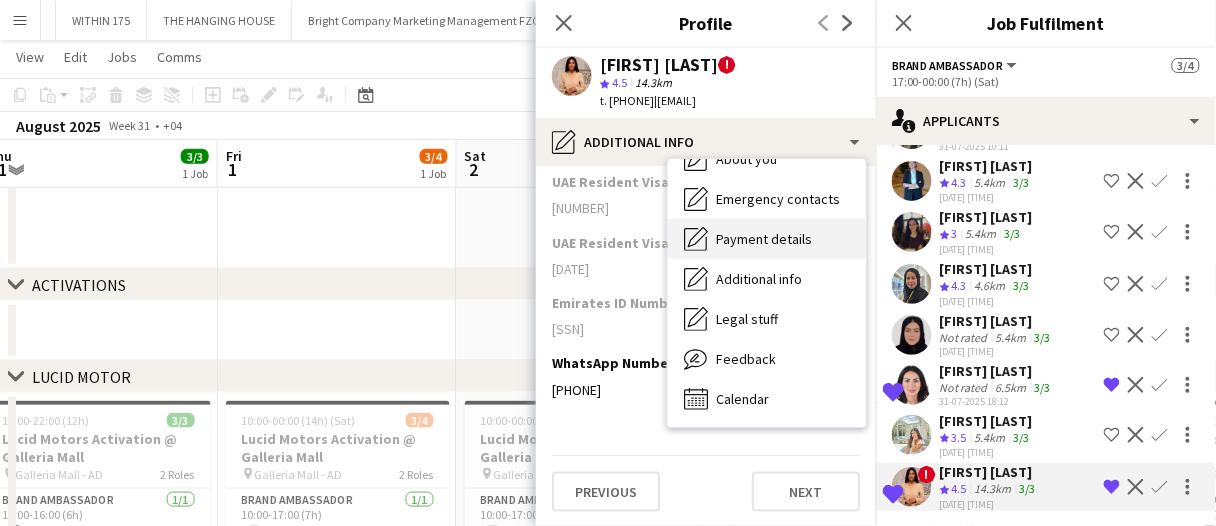 click on "Payment details" at bounding box center (764, 239) 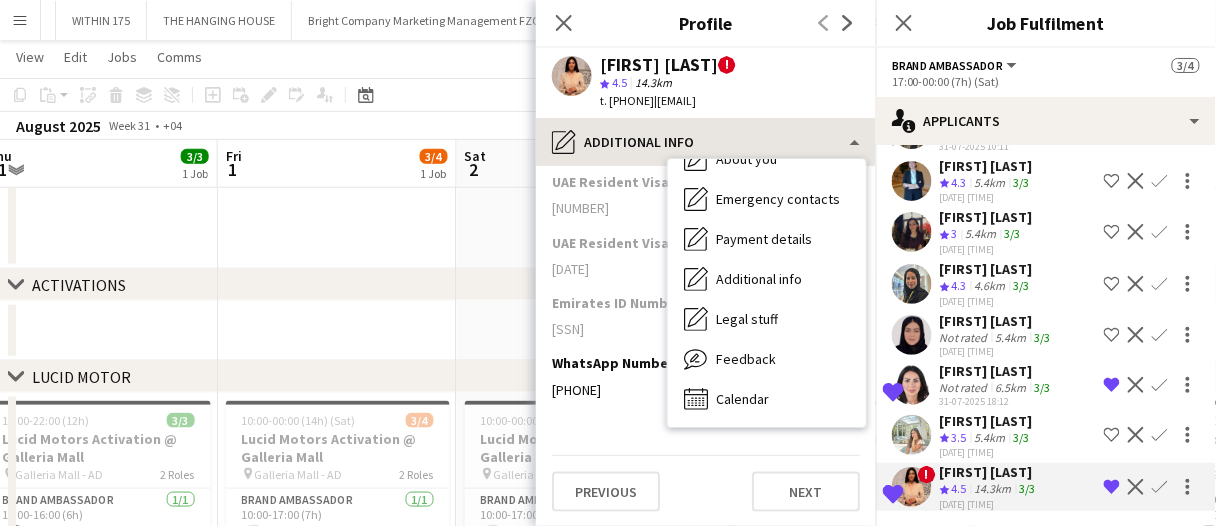 scroll, scrollTop: 0, scrollLeft: 0, axis: both 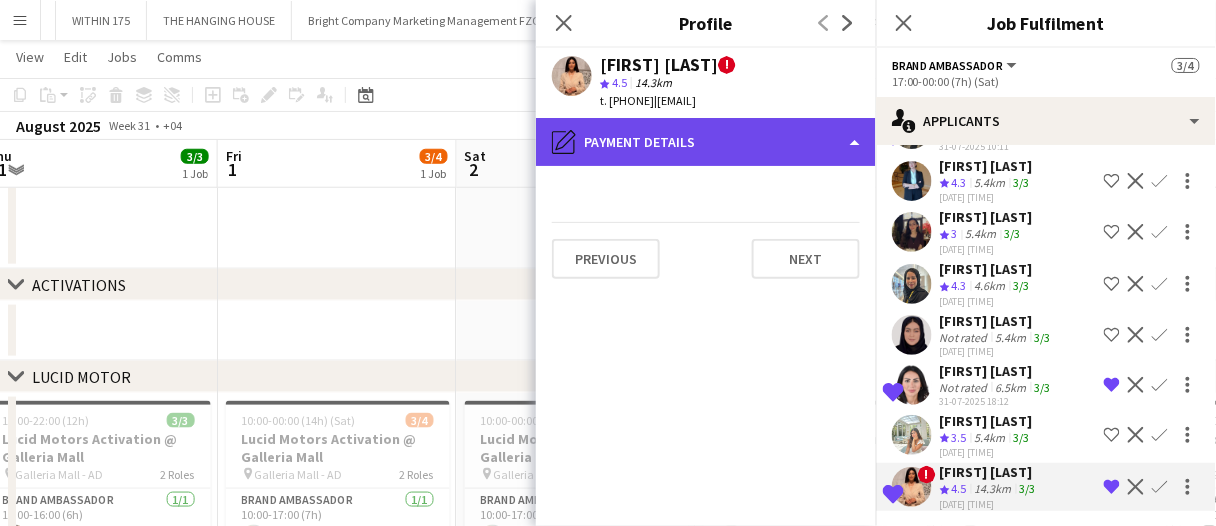 click on "pencil4
Payment details" 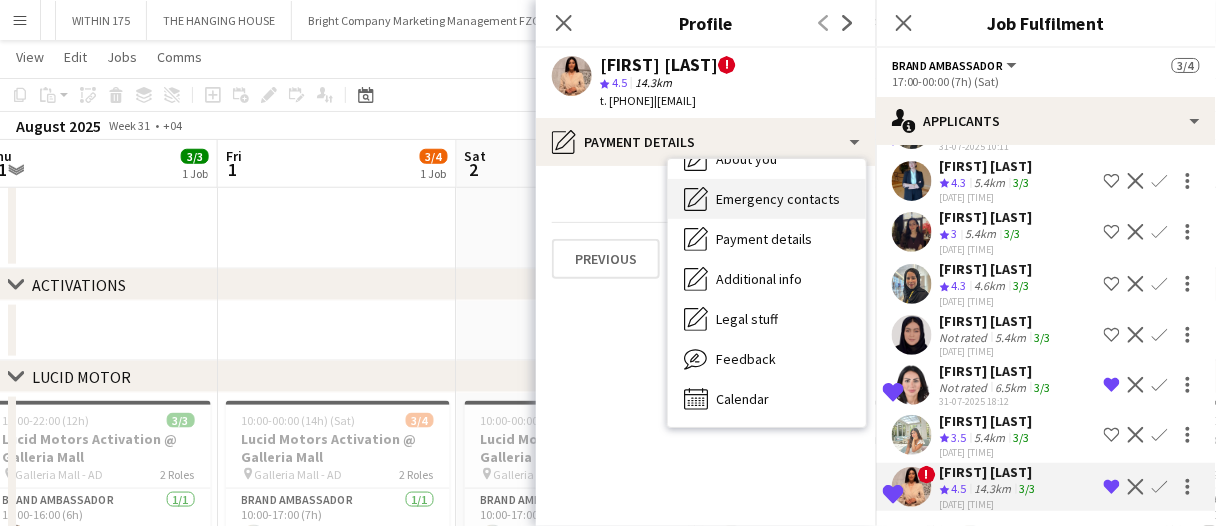 click on "Emergency contacts" at bounding box center [778, 199] 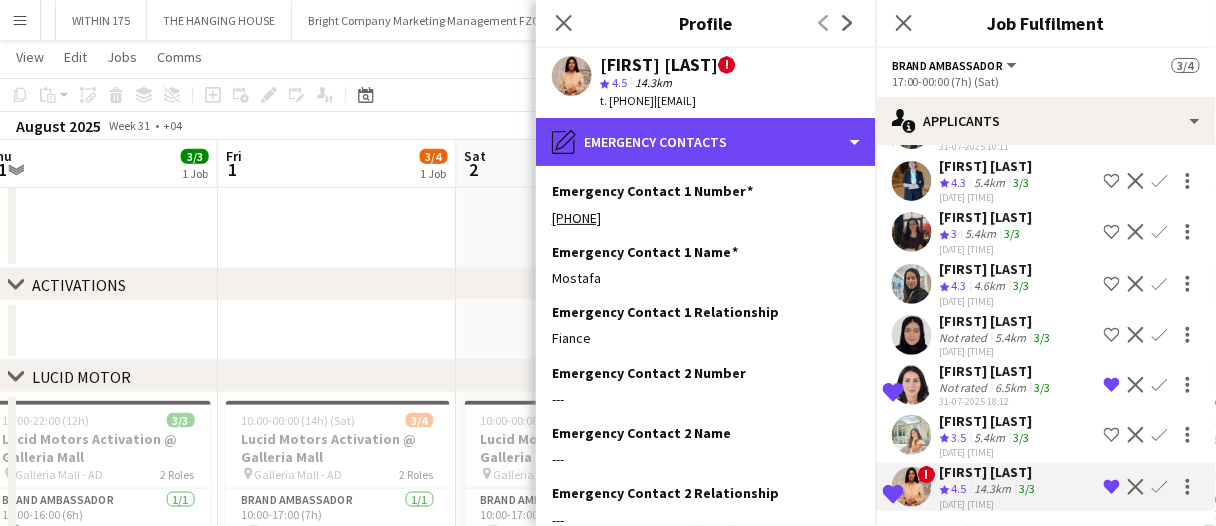 drag, startPoint x: 775, startPoint y: 138, endPoint x: 775, endPoint y: 162, distance: 24 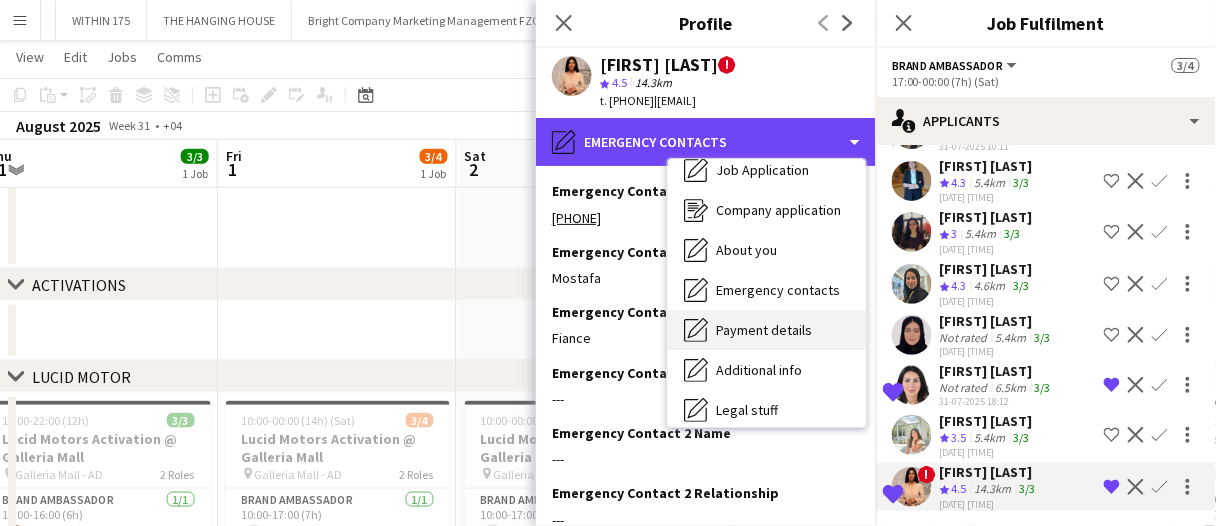 scroll, scrollTop: 0, scrollLeft: 0, axis: both 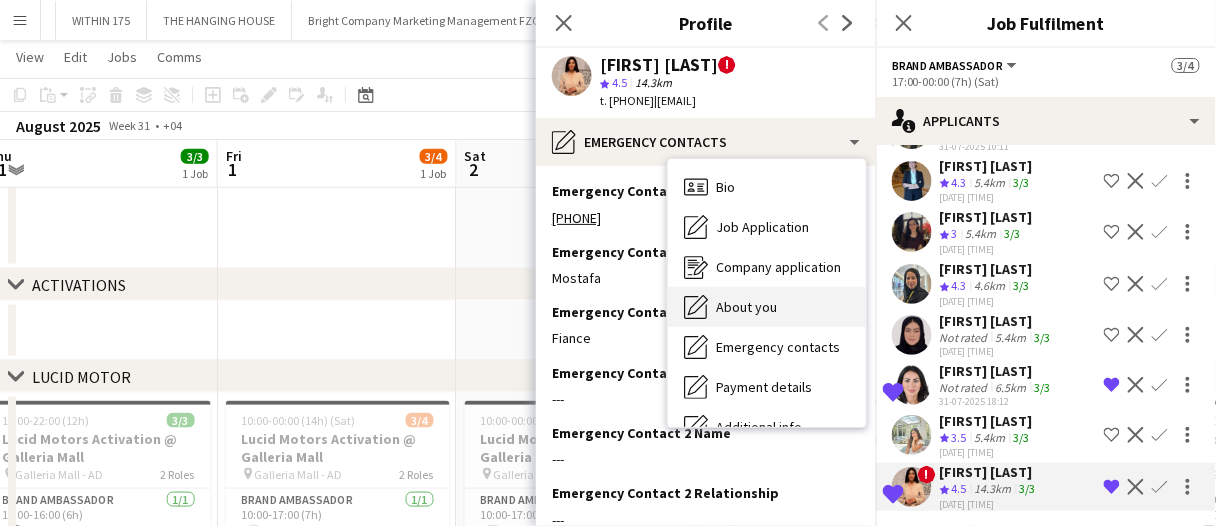 click on "About you
About you" at bounding box center (767, 307) 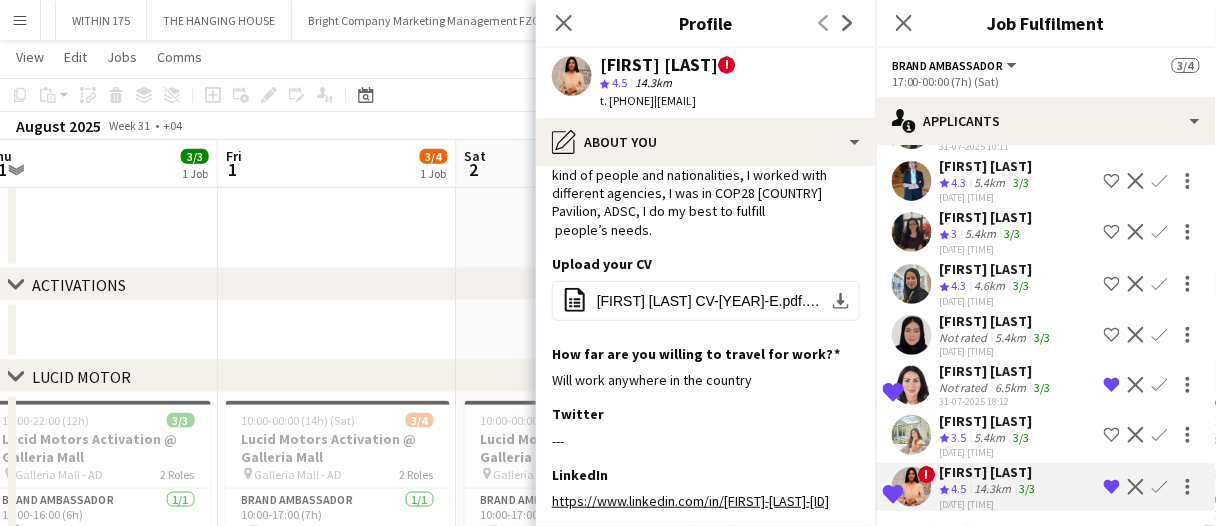 scroll, scrollTop: 200, scrollLeft: 0, axis: vertical 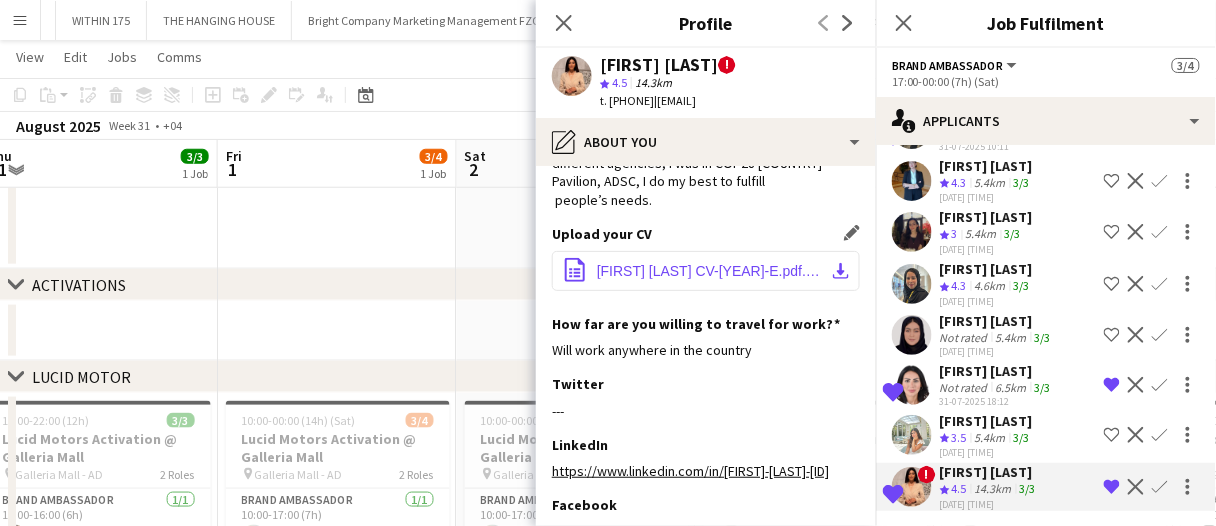 click on "download-bottom" 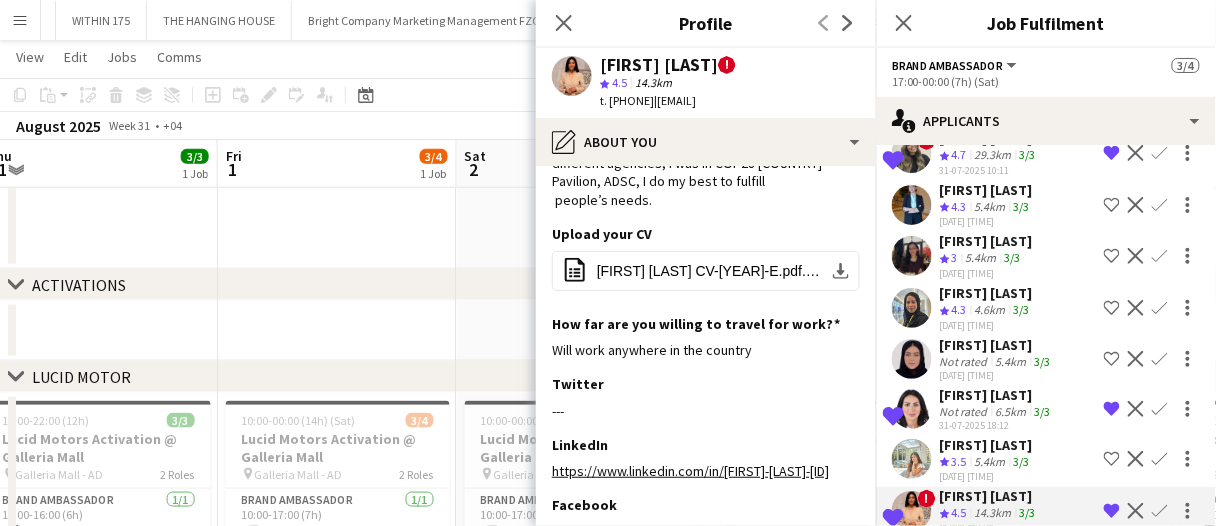 scroll, scrollTop: 186, scrollLeft: 0, axis: vertical 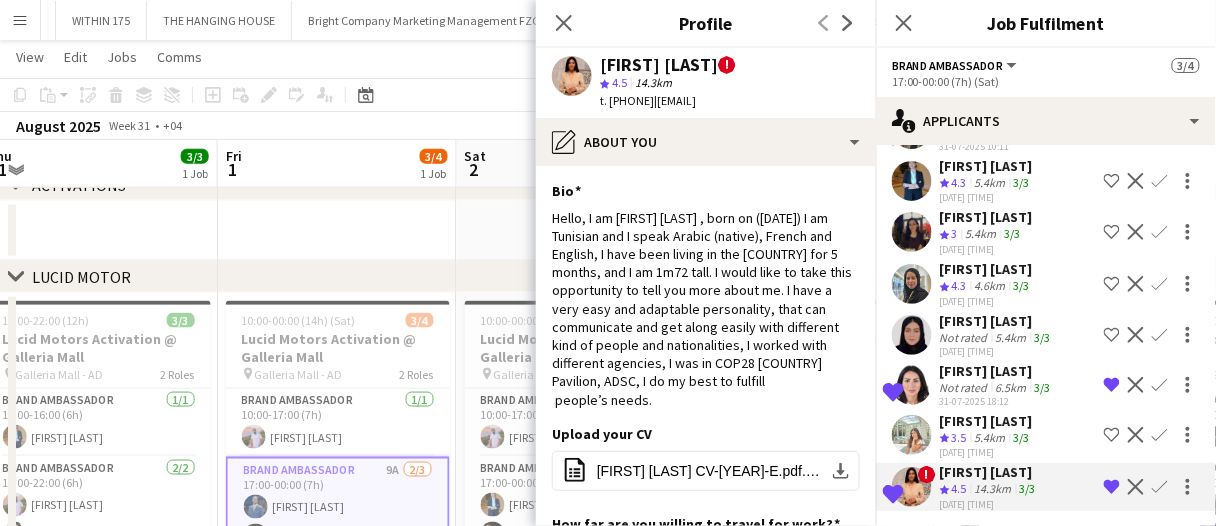 click at bounding box center (576, 231) 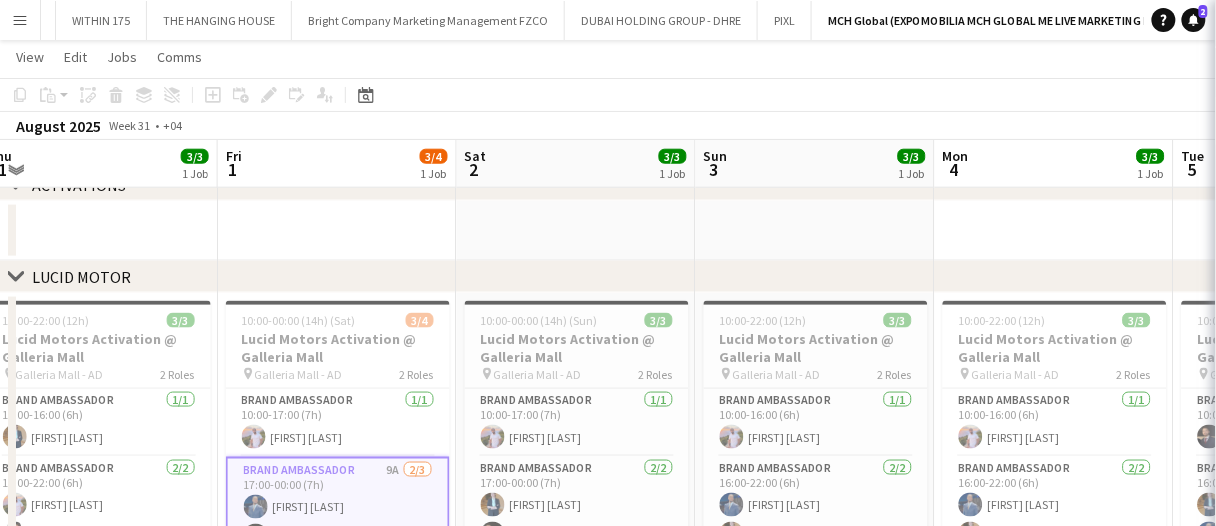 scroll, scrollTop: 0, scrollLeft: 0, axis: both 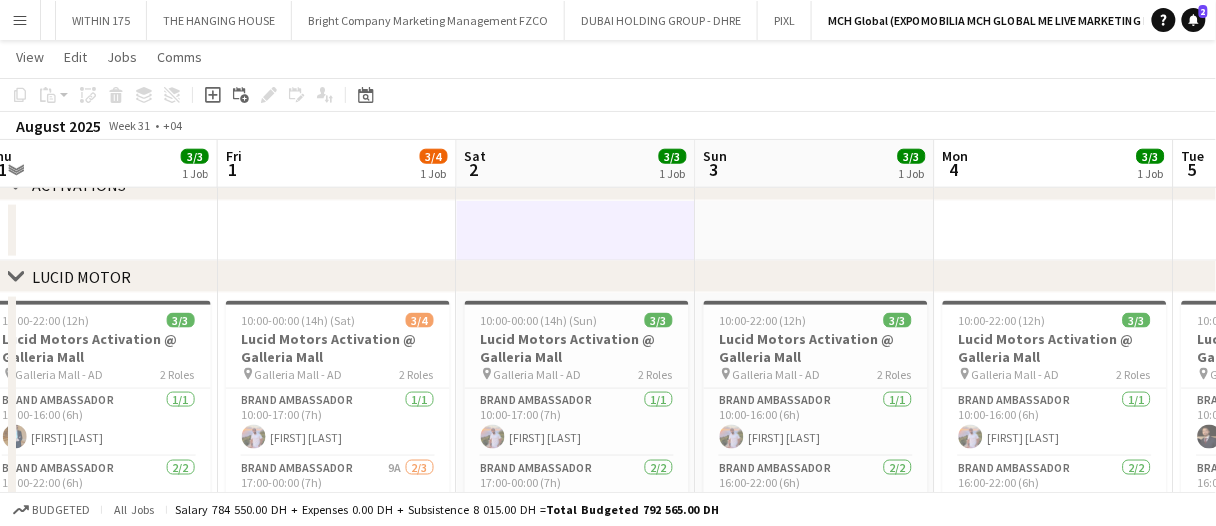 drag, startPoint x: 498, startPoint y: 240, endPoint x: 535, endPoint y: 234, distance: 37.48333 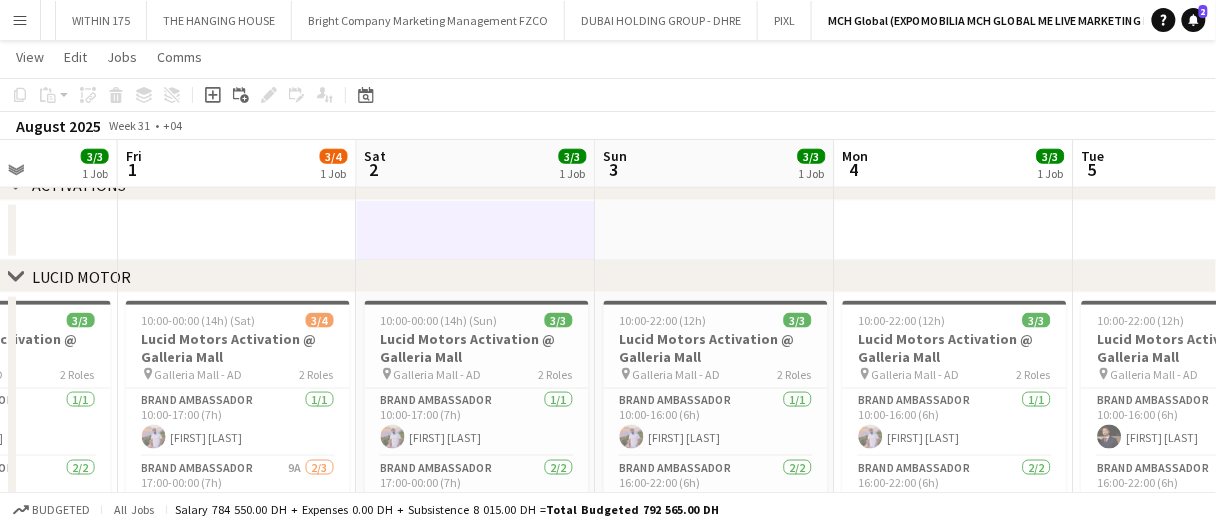 scroll, scrollTop: 0, scrollLeft: 662, axis: horizontal 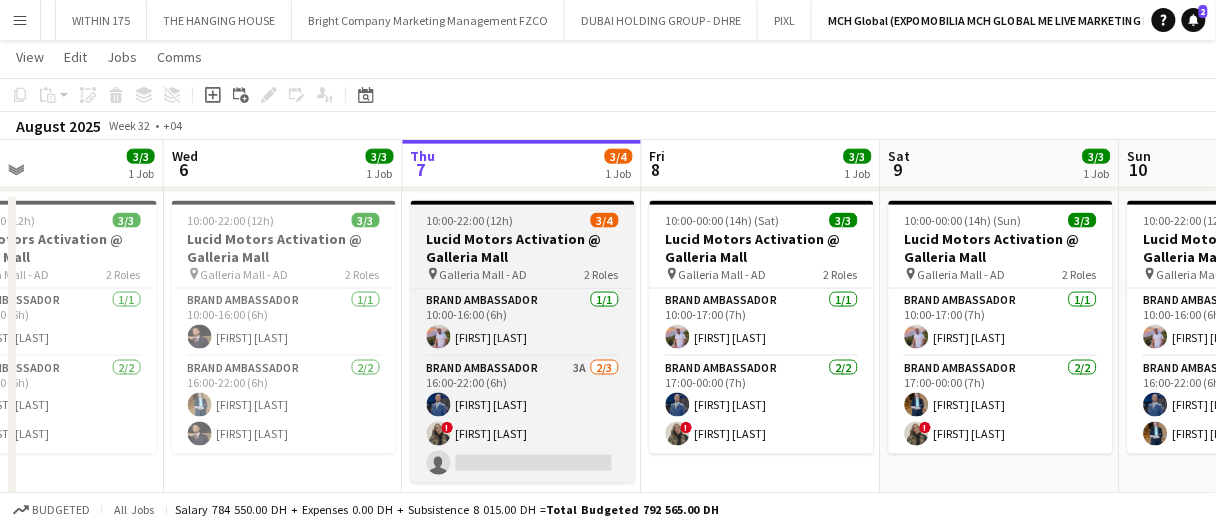 drag, startPoint x: 744, startPoint y: 257, endPoint x: 600, endPoint y: 226, distance: 147.29901 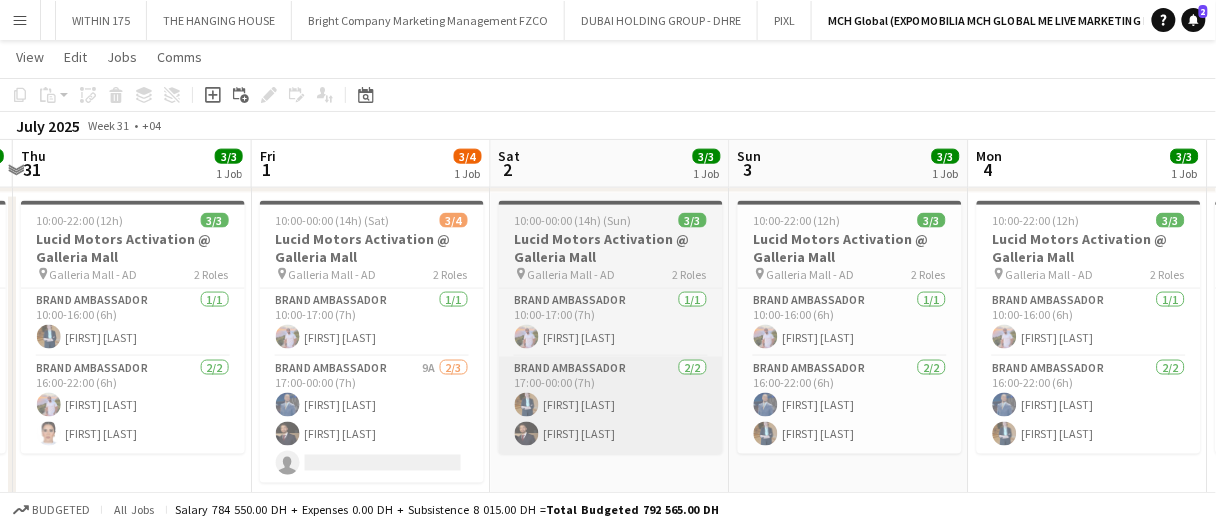 scroll, scrollTop: 0, scrollLeft: 439, axis: horizontal 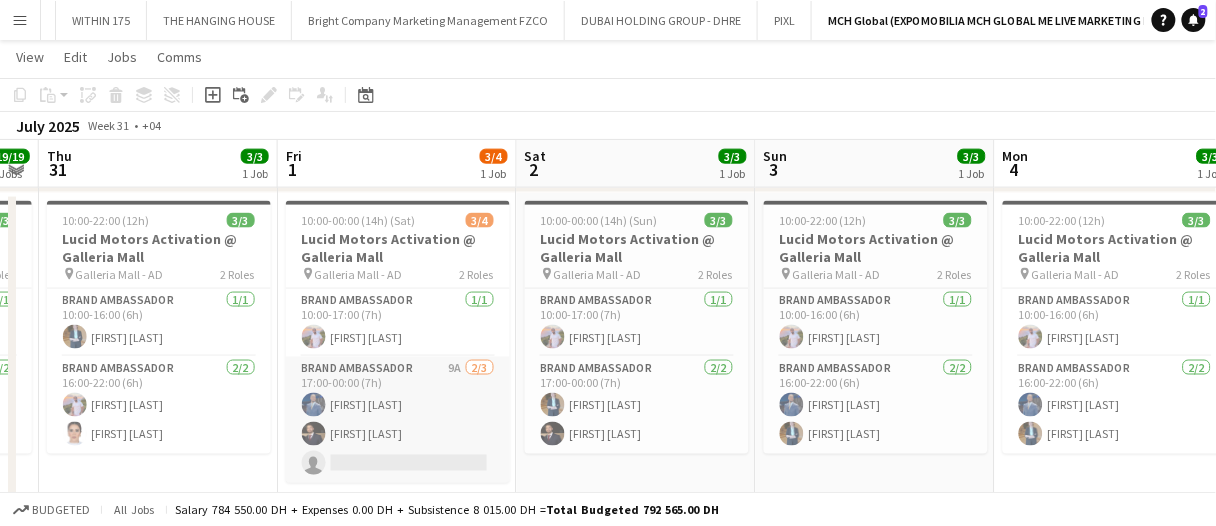 click on "Brand Ambassador    9A   2/3   17:00-00:00 (7h)
Mohammed Adel Aljbour Osama Nour
single-neutral-actions" at bounding box center (398, 420) 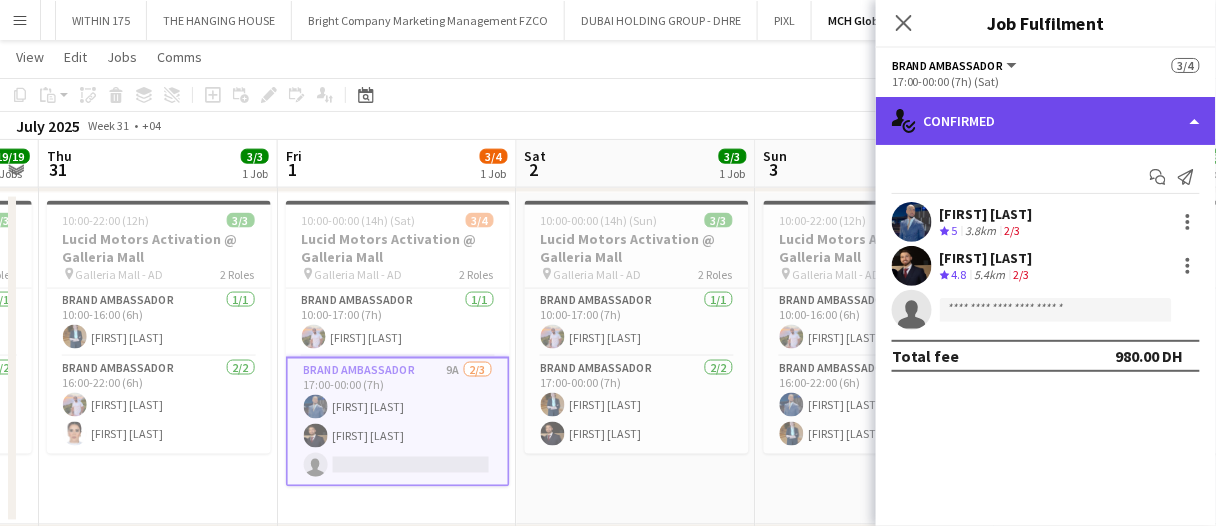 click on "single-neutral-actions-check-2
Confirmed" 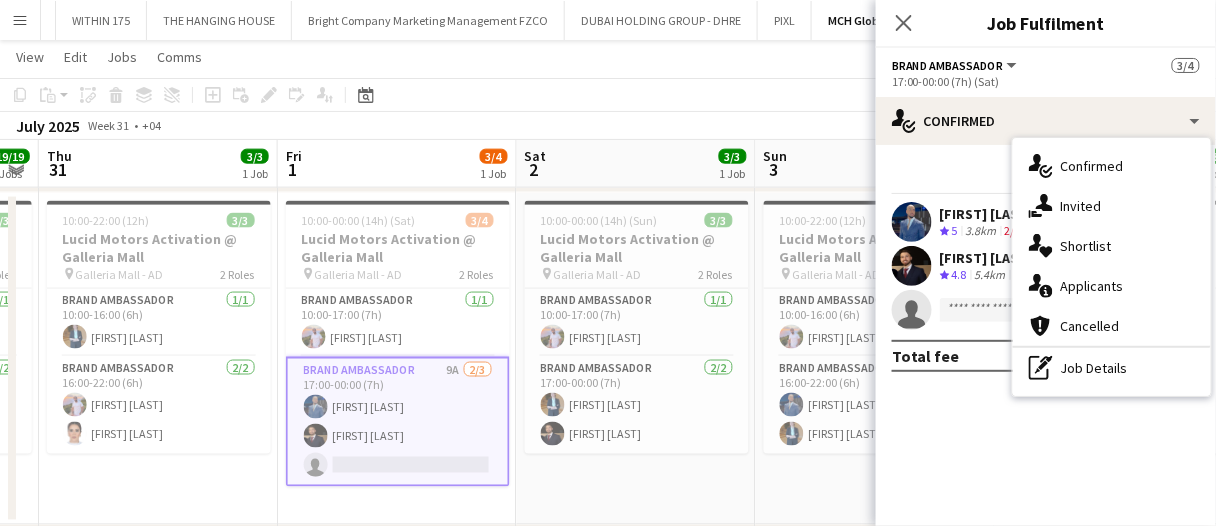 click on "single-neutral-actions-information
Applicants" at bounding box center (1112, 286) 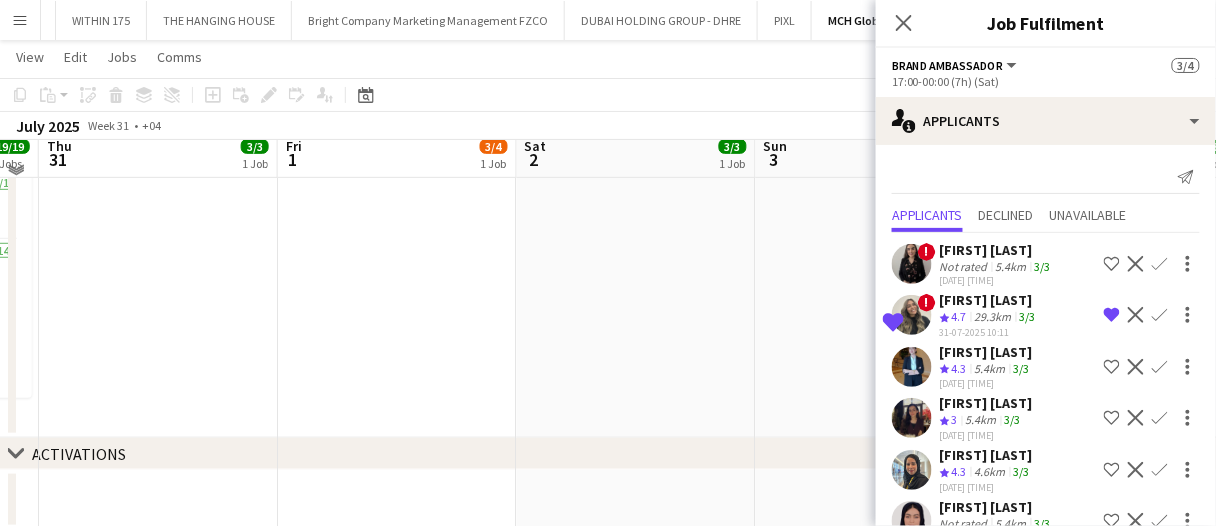 scroll, scrollTop: 400, scrollLeft: 0, axis: vertical 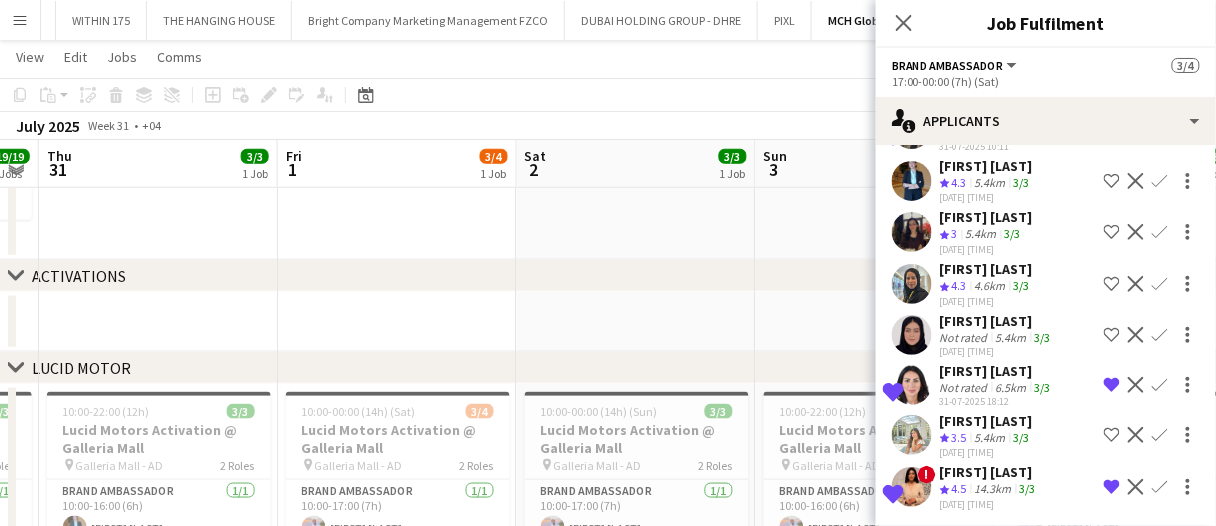 click on "14.3km" 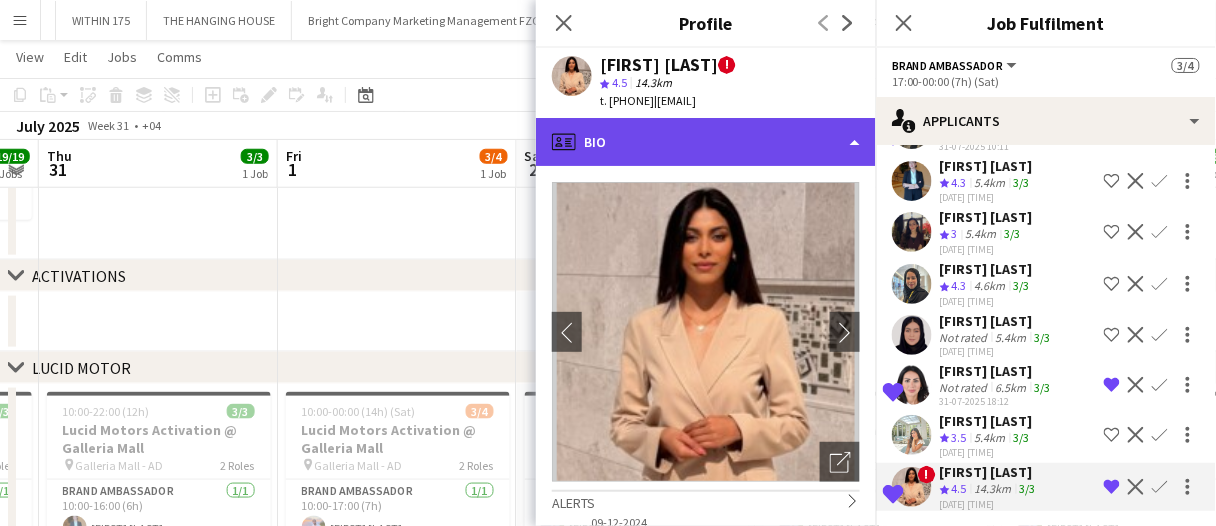 click on "profile
Bio" 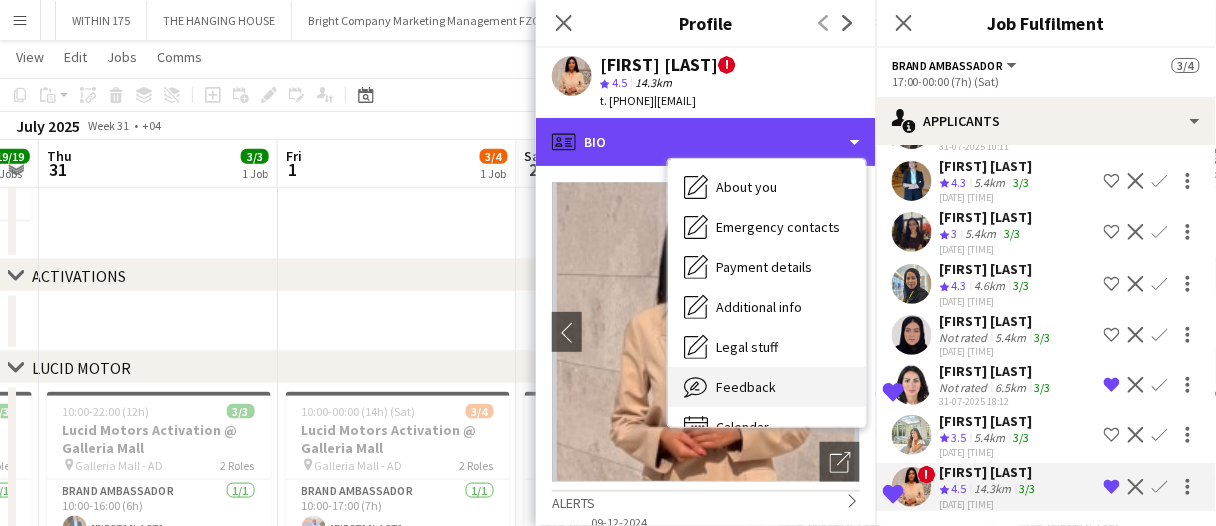 scroll, scrollTop: 148, scrollLeft: 0, axis: vertical 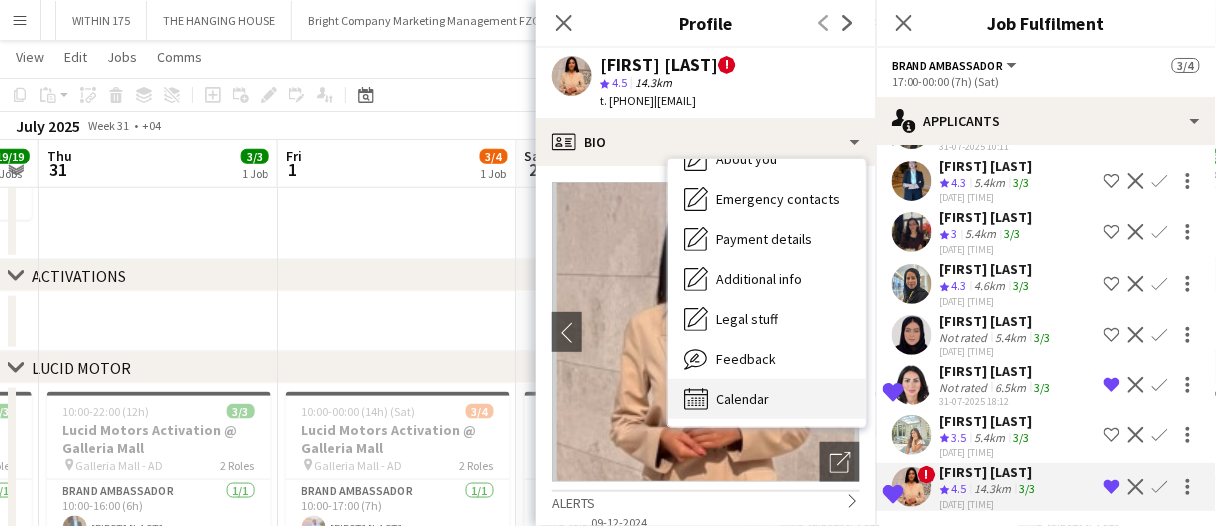 click on "Calendar
Calendar" at bounding box center [767, 399] 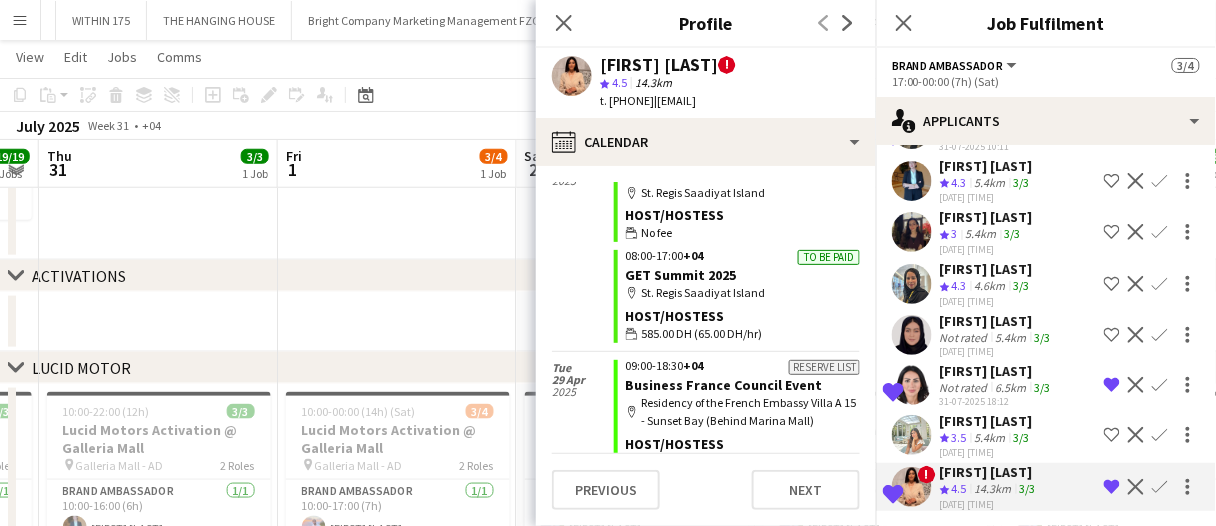 scroll, scrollTop: 900, scrollLeft: 0, axis: vertical 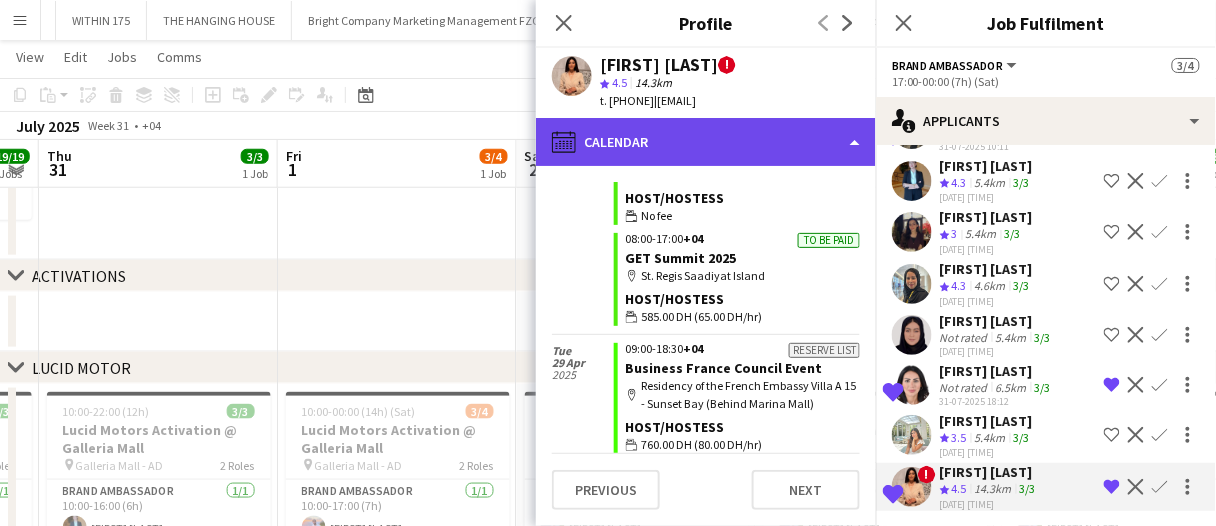 click on "calendar-full
Calendar" 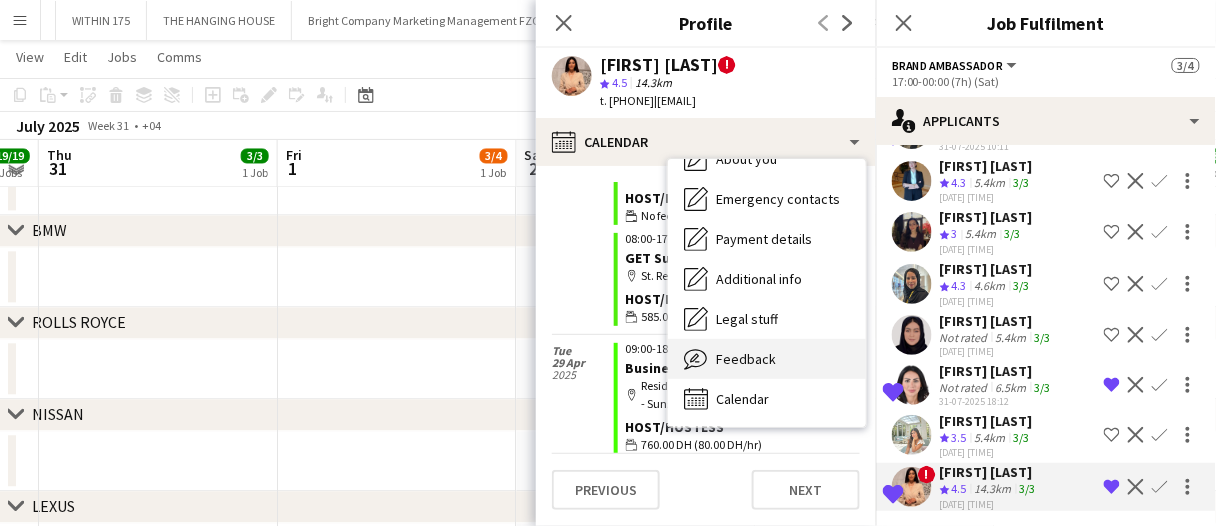 click on "Feedback" at bounding box center [746, 359] 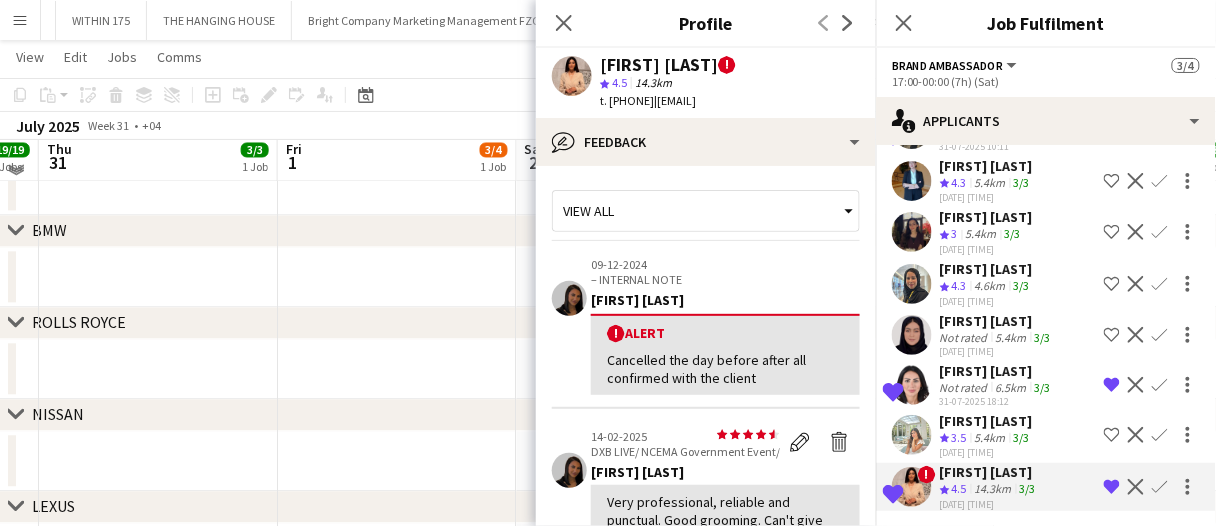 scroll, scrollTop: 700, scrollLeft: 0, axis: vertical 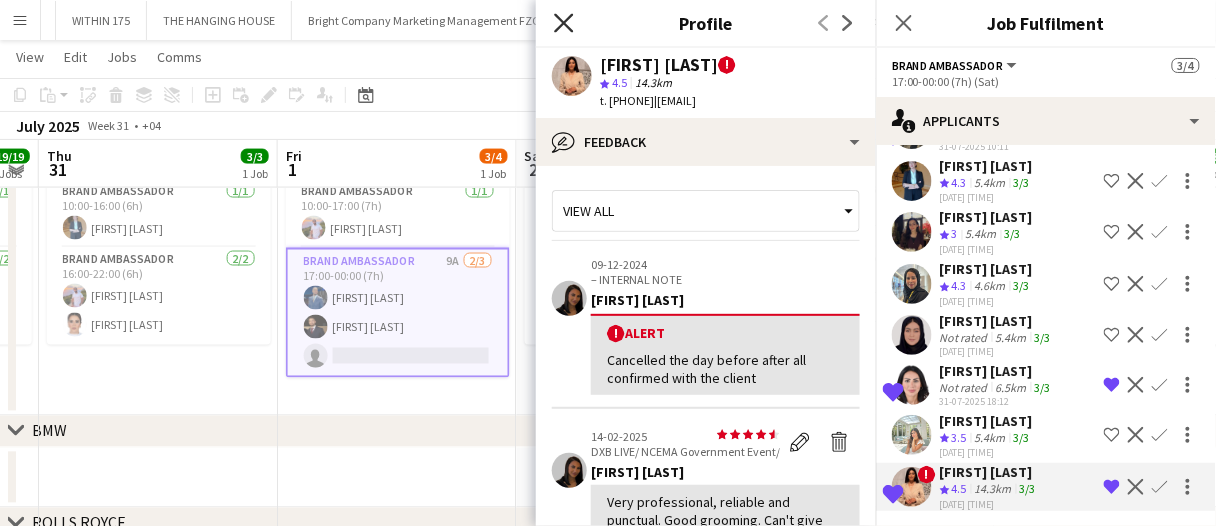 click on "Close pop-in" 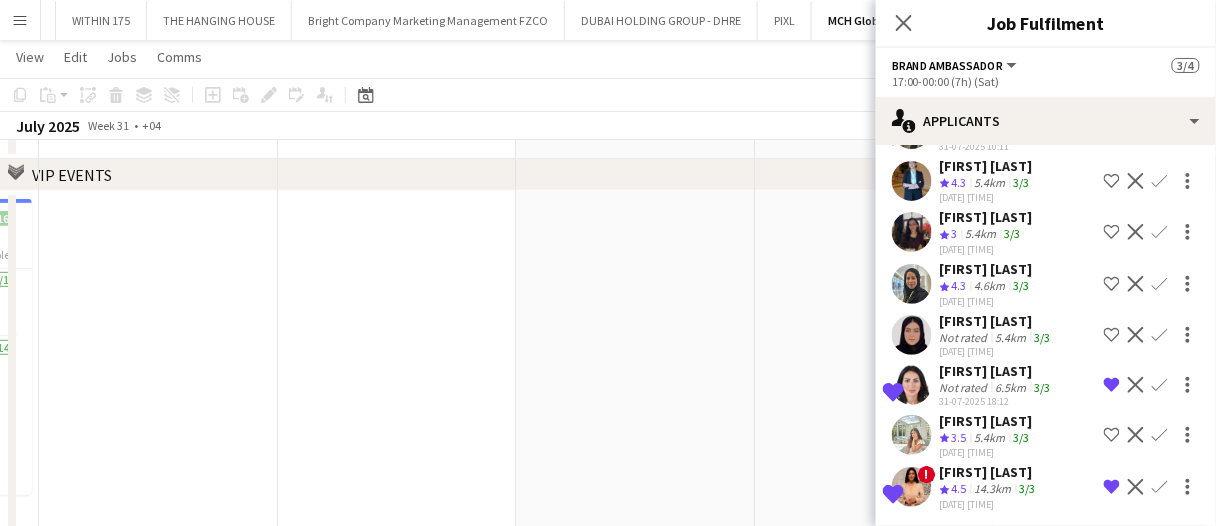 scroll, scrollTop: 0, scrollLeft: 0, axis: both 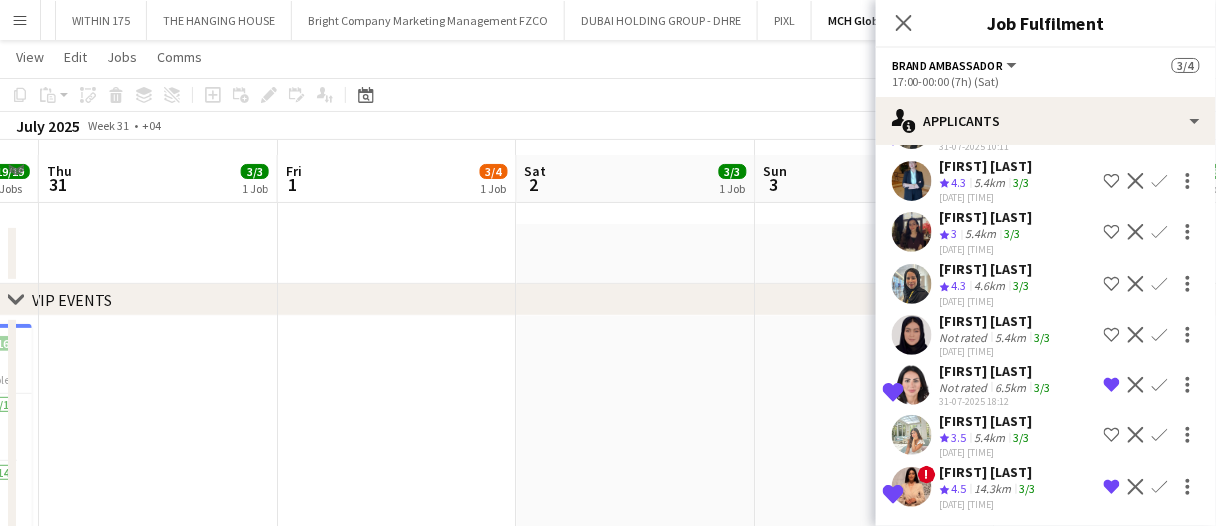 click on "Alaa Hassan" at bounding box center (997, 321) 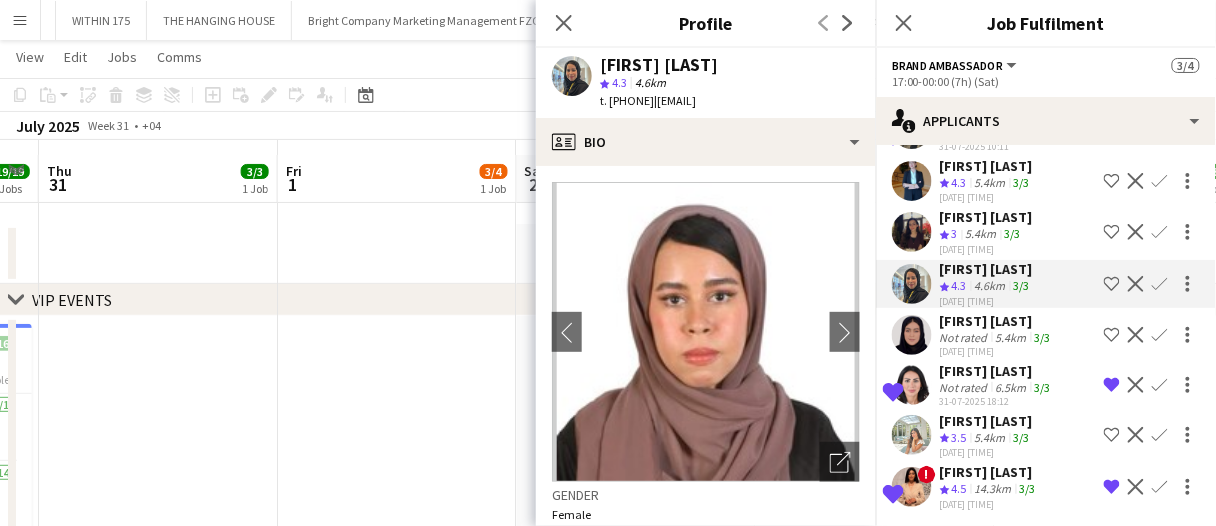 scroll, scrollTop: 100, scrollLeft: 0, axis: vertical 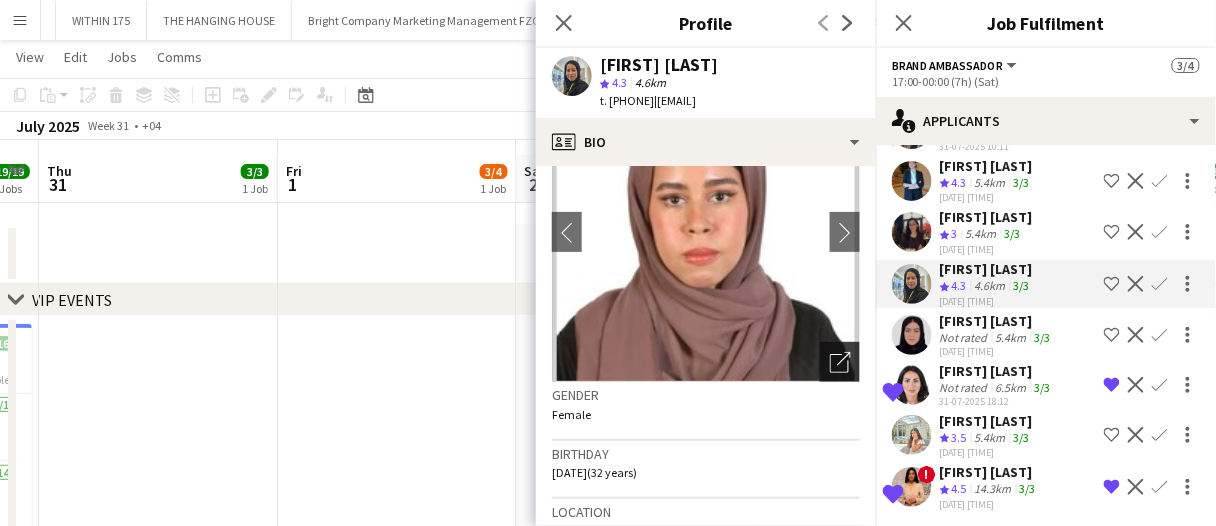 click on "chevron-left
chevron-right
Open photos pop-in
Gender   Female   Birthday   15-05-1993   (32 years)   Location   Khalidya, Lebanese express, Abu Dhabi, 00971   Work history   First experience: 27-11-2023   Average jobs: 3.111   Favourite job: Room Manager   Applications total count: 153   Cancelled jobs count: 0   Cancelled jobs total count: 0   Worked jobs count: 0   Worked jobs total count: 56   Roles
Edit crew company roles
Skills
Edit crew company skills
2/2 skills matched
ok-circled2
background
Layer 1
cross-circle-red
background
Layer 1
UAE Residency Visa
Freelancer has uploaded a photo validation of skill. Click to see
ok-circled2
background
Layer 1
cross-circle-red" 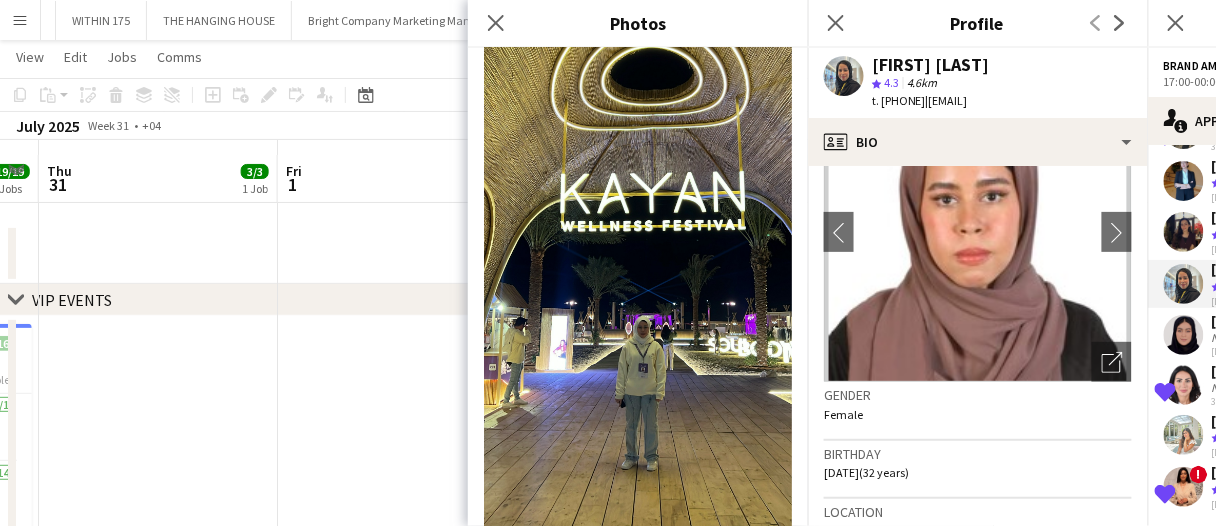 scroll, scrollTop: 3800, scrollLeft: 0, axis: vertical 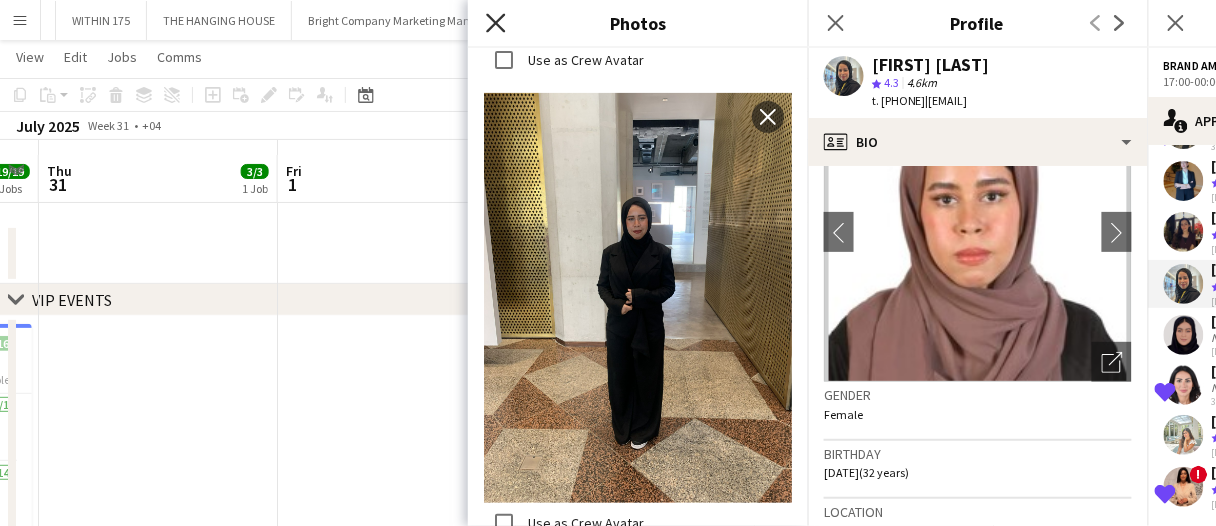 click on "Close pop-in" 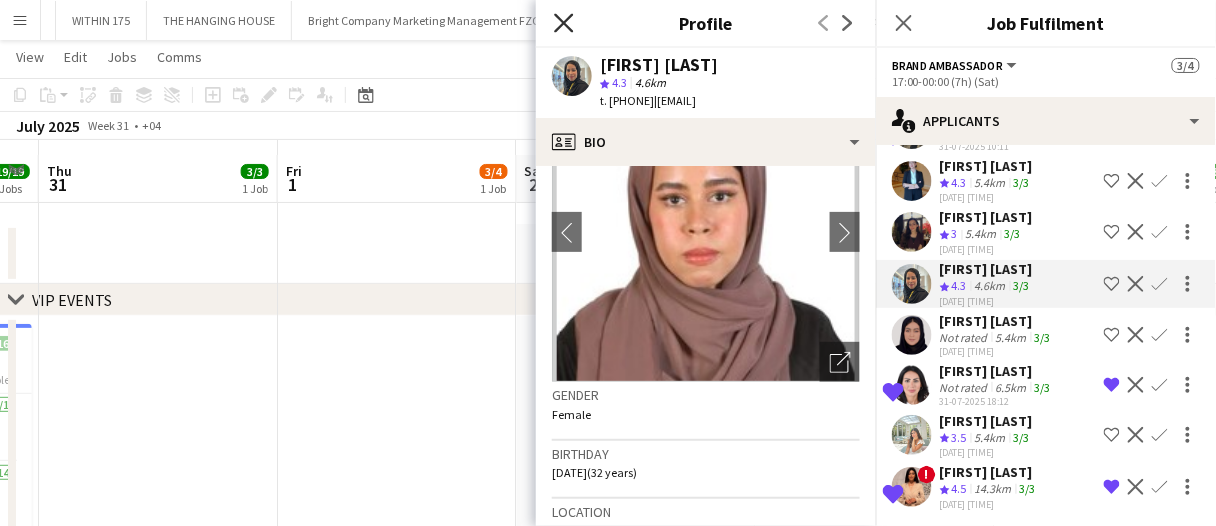 click on "Close pop-in" 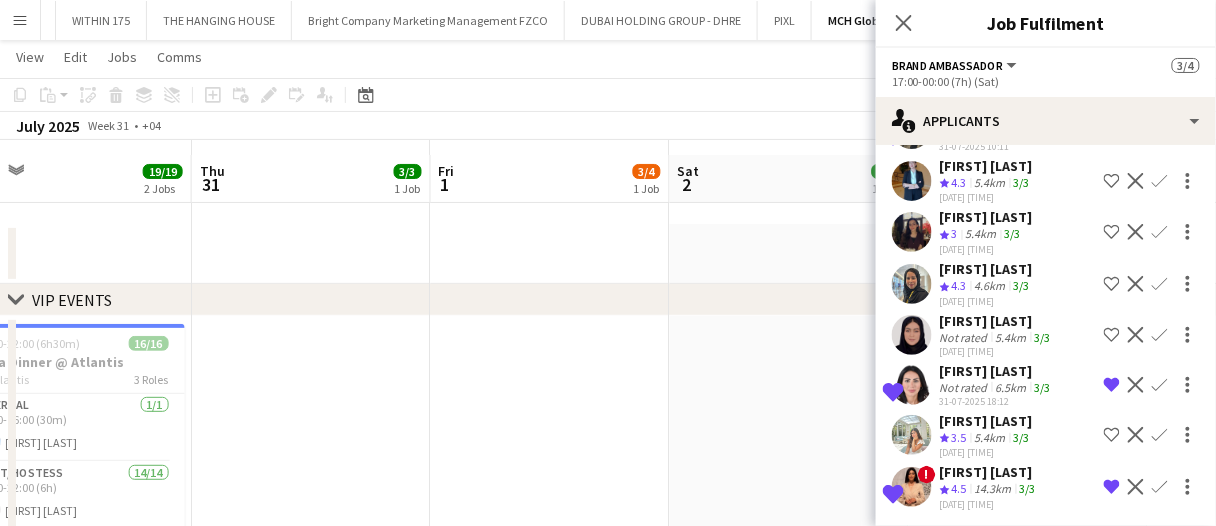 scroll, scrollTop: 0, scrollLeft: 589, axis: horizontal 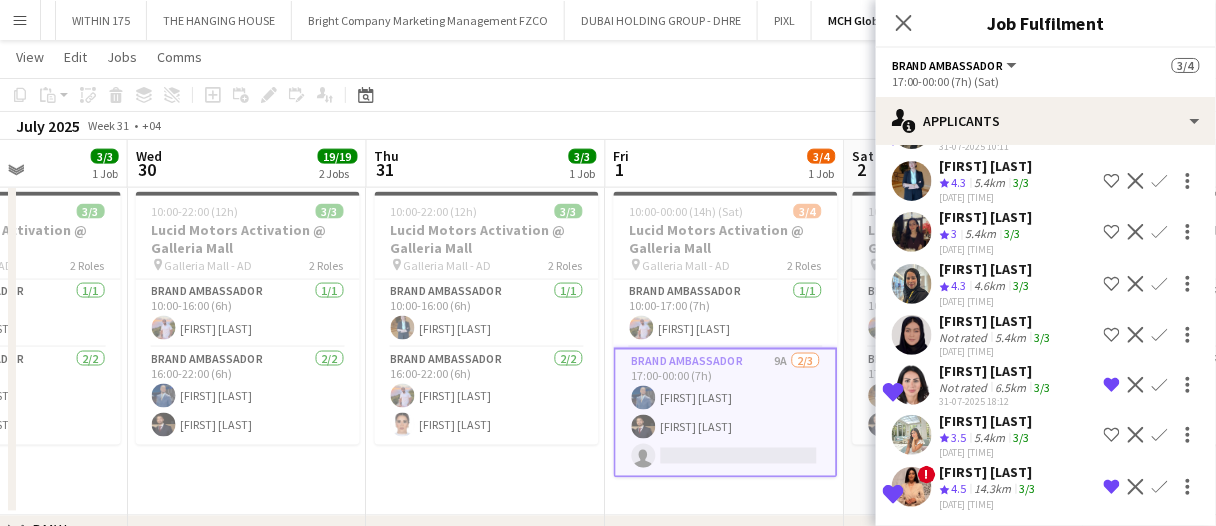 click on "10:00-22:00 (12h)    3/3   Lucid Motors Activation @ Galleria Mall
pin
Galleria Mall - AD   2 Roles   Brand Ambassador    1/1   10:00-16:00 (6h)
Rehab Rehab  Brand Ambassador    2/2   16:00-22:00 (6h)
Ibrahim Abudayya Amel Belkhelfa" at bounding box center [486, 350] 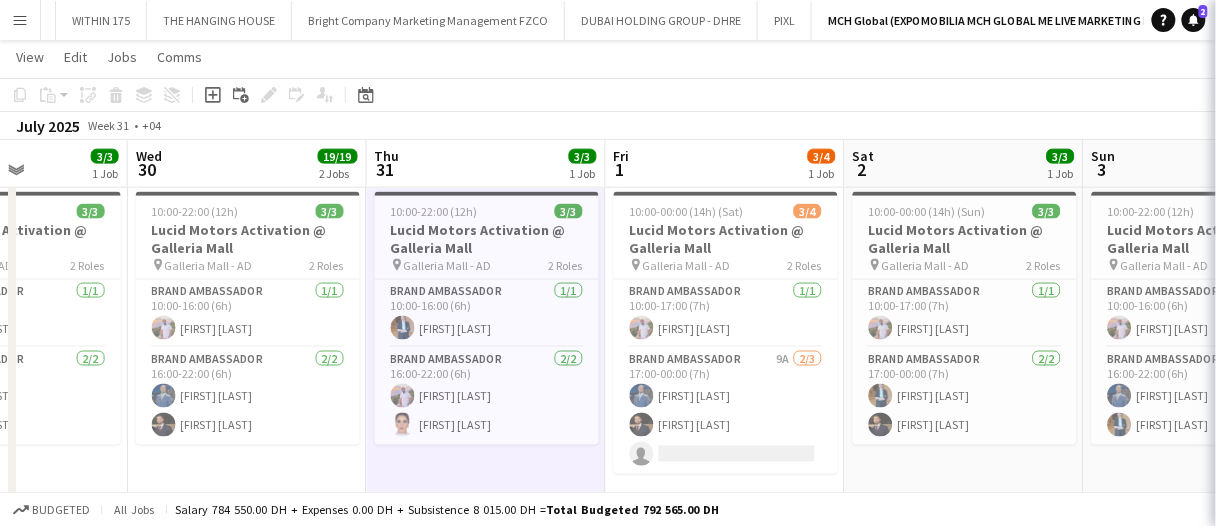 scroll, scrollTop: 0, scrollLeft: 0, axis: both 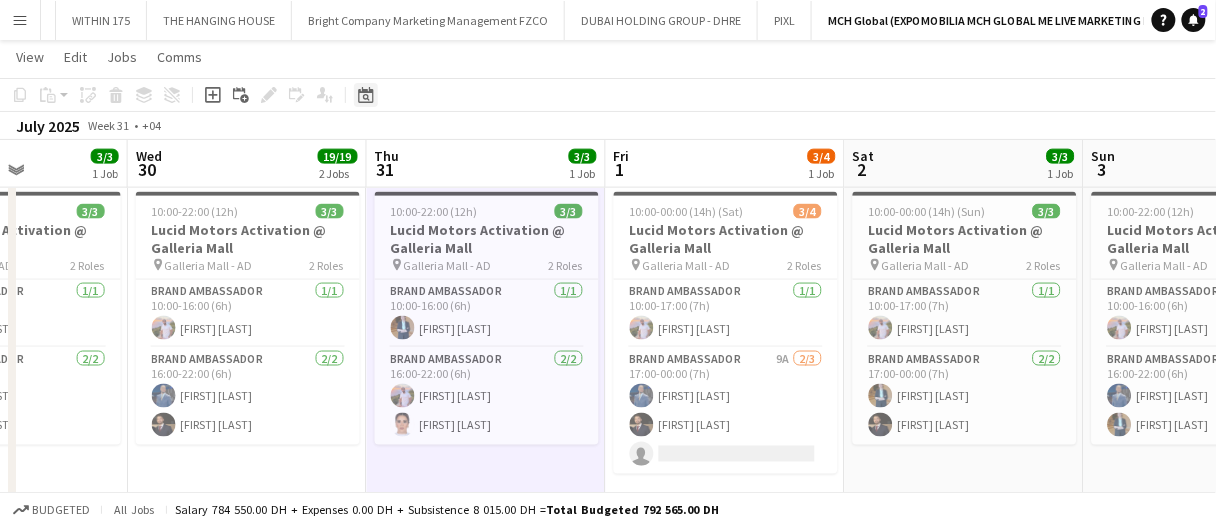 drag, startPoint x: 382, startPoint y: 91, endPoint x: 363, endPoint y: 93, distance: 19.104973 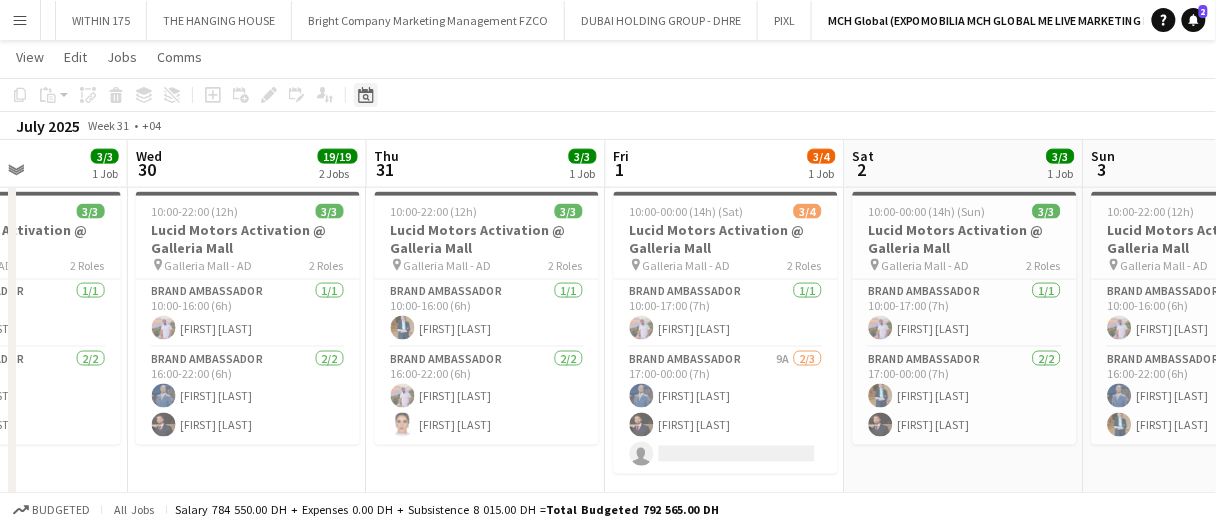 click on "Date picker" 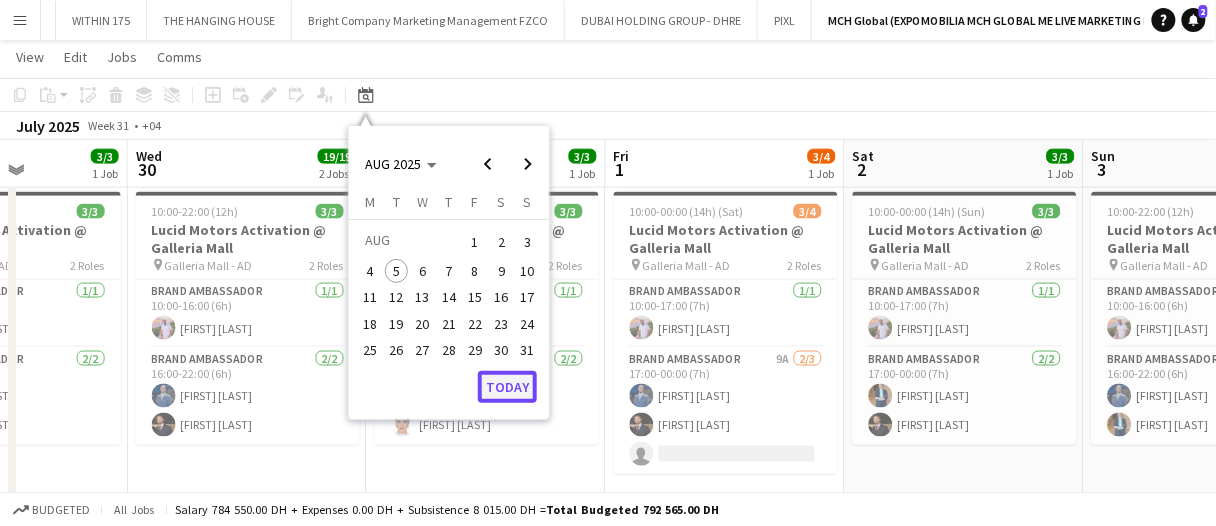 click on "Today" at bounding box center [507, 387] 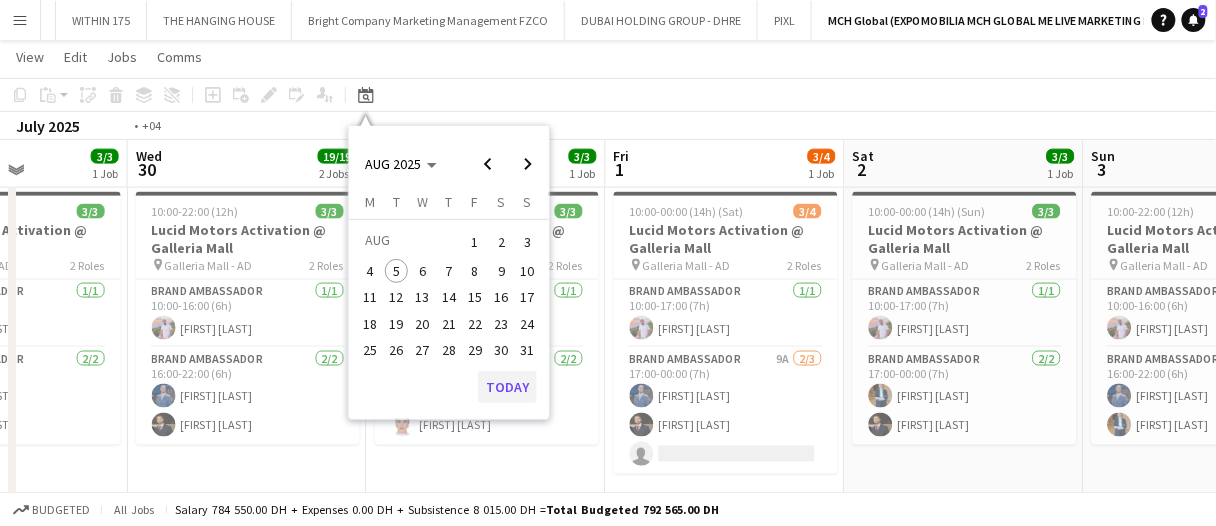scroll, scrollTop: 0, scrollLeft: 687, axis: horizontal 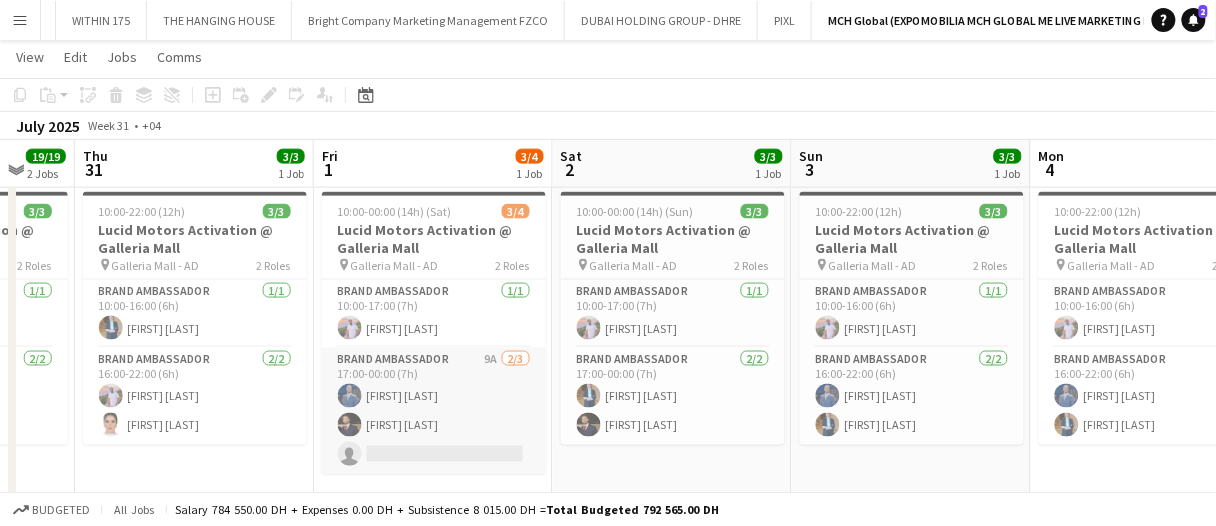 click on "Brand Ambassador    9A   2/3   17:00-00:00 (7h)
Mohammed Adel Aljbour Osama Nour
single-neutral-actions" at bounding box center [434, 411] 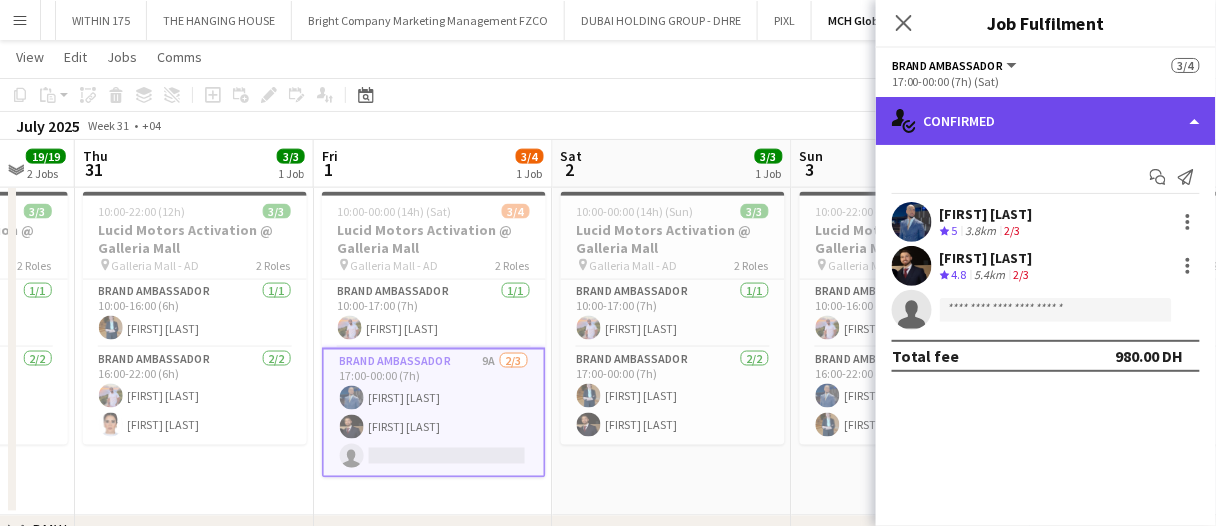 click on "single-neutral-actions-check-2
Confirmed" 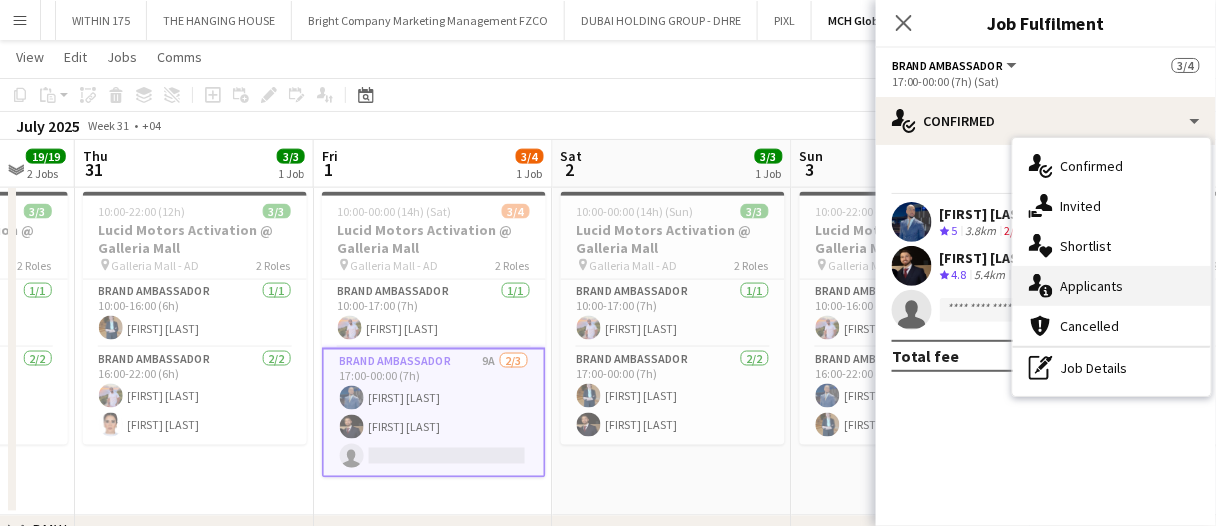 click on "single-neutral-actions-information
Applicants" at bounding box center [1112, 286] 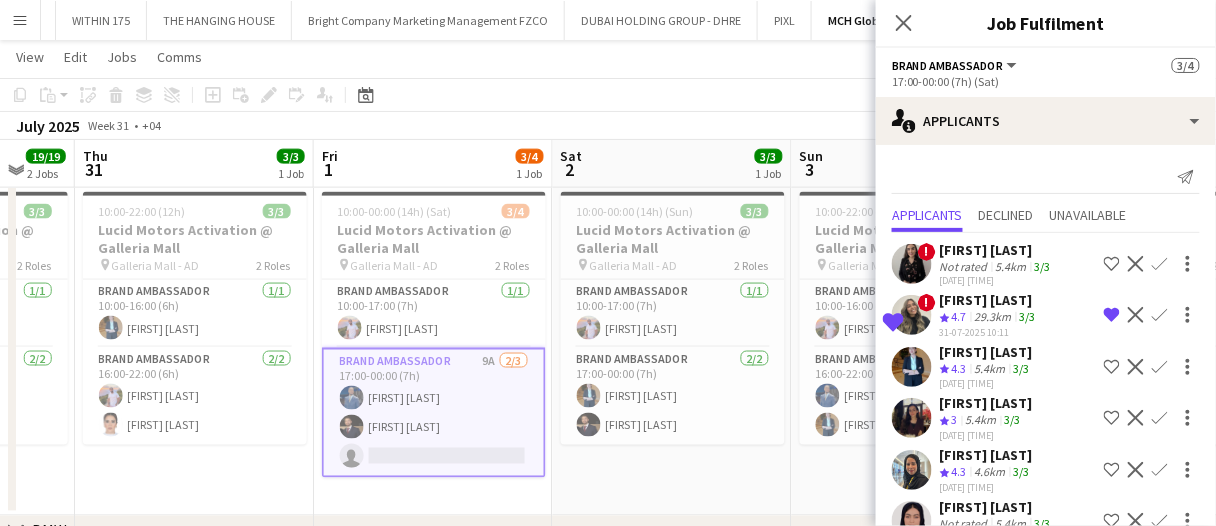 scroll, scrollTop: 186, scrollLeft: 0, axis: vertical 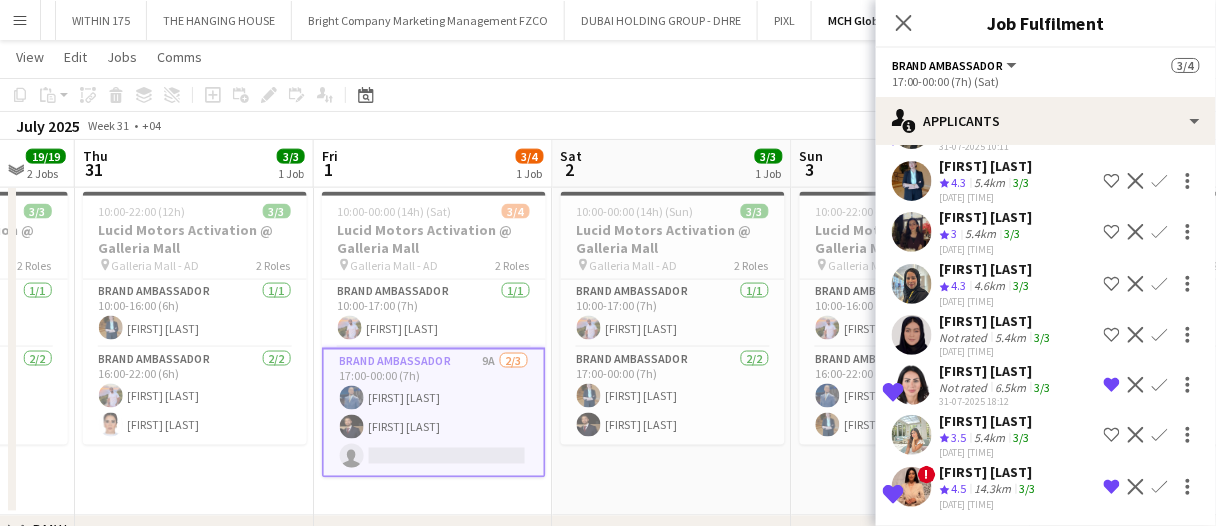 click on "Aroua Aroua" 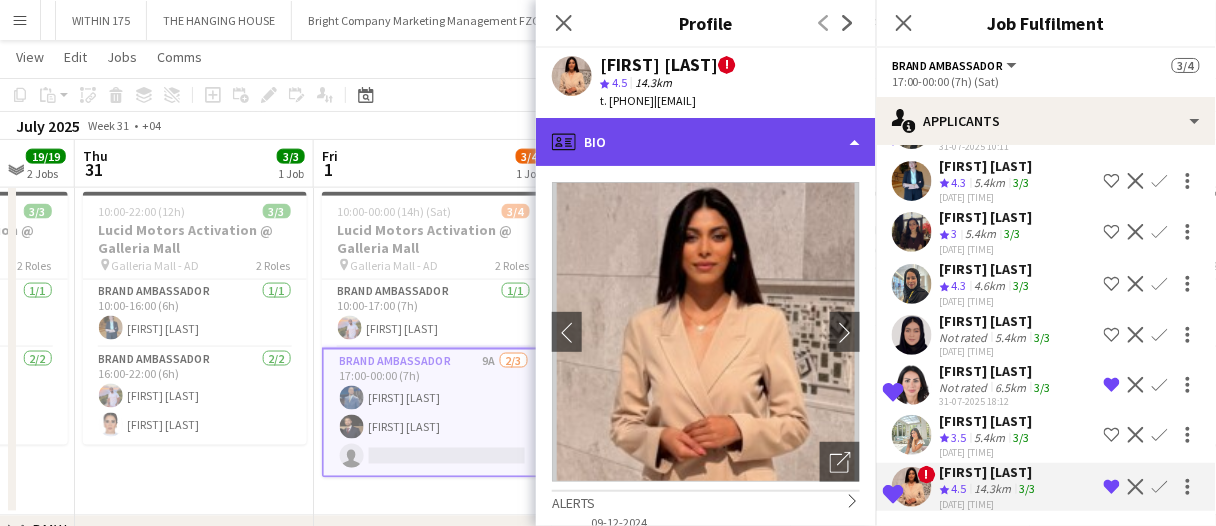 click on "profile
Bio" 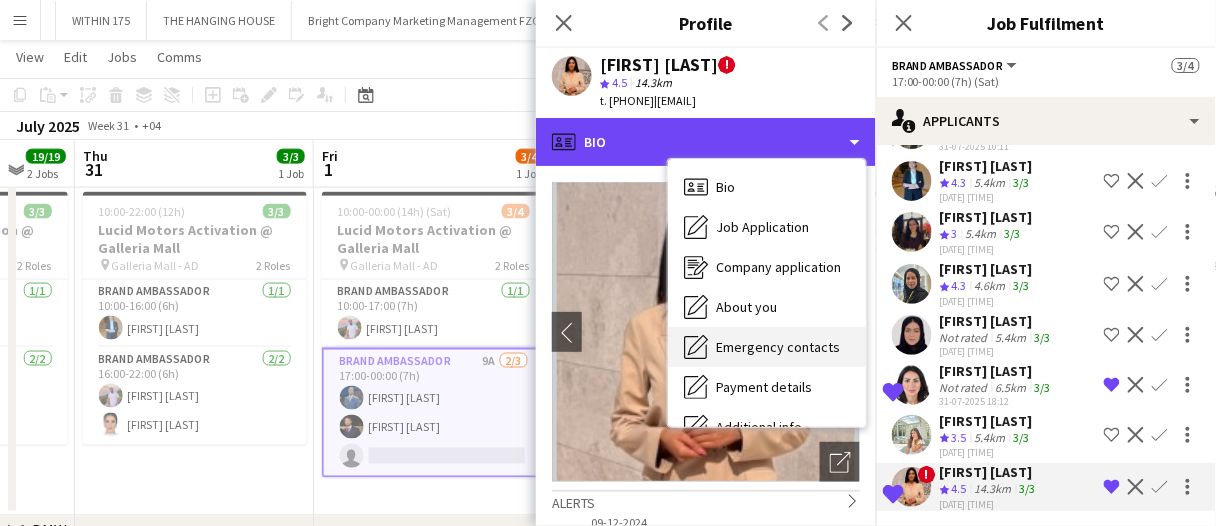 scroll, scrollTop: 148, scrollLeft: 0, axis: vertical 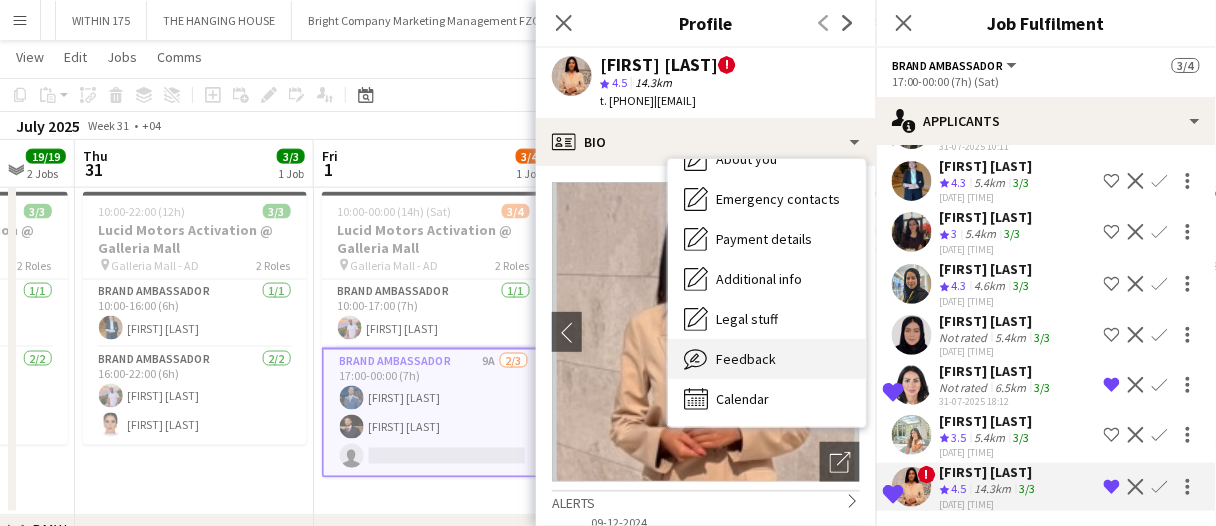 click on "Feedback
Feedback" at bounding box center (767, 359) 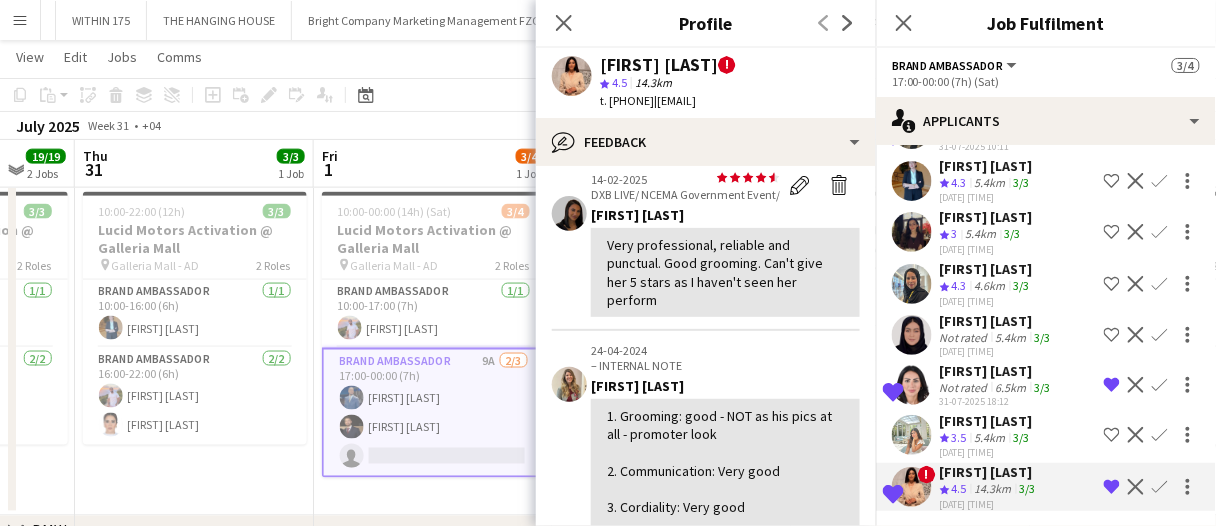 scroll, scrollTop: 257, scrollLeft: 0, axis: vertical 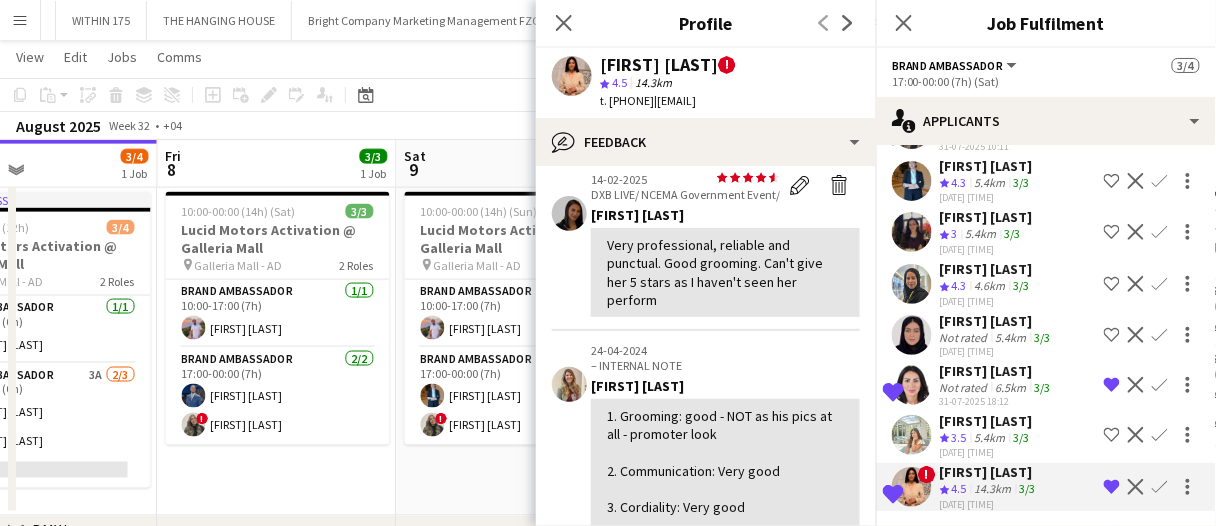 click on "10:00-00:00 (14h) (Sun)   3/3   Lucid Motors Activation @ Galleria Mall
pin
Galleria Mall - AD   2 Roles   Brand Ambassador    1/1   10:00-17:00 (7h)
Ibrahim Abudayya  Brand Ambassador    2/2   17:00-00:00 (7h)
Rehab Rehab ! Shima Abdelsalam" at bounding box center [516, 350] 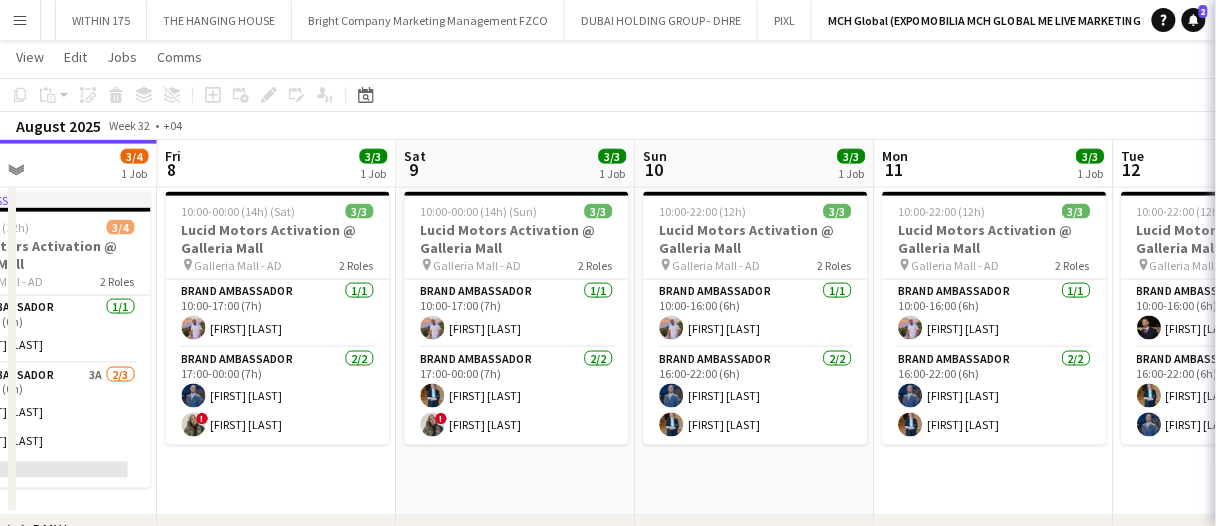 scroll, scrollTop: 0, scrollLeft: 0, axis: both 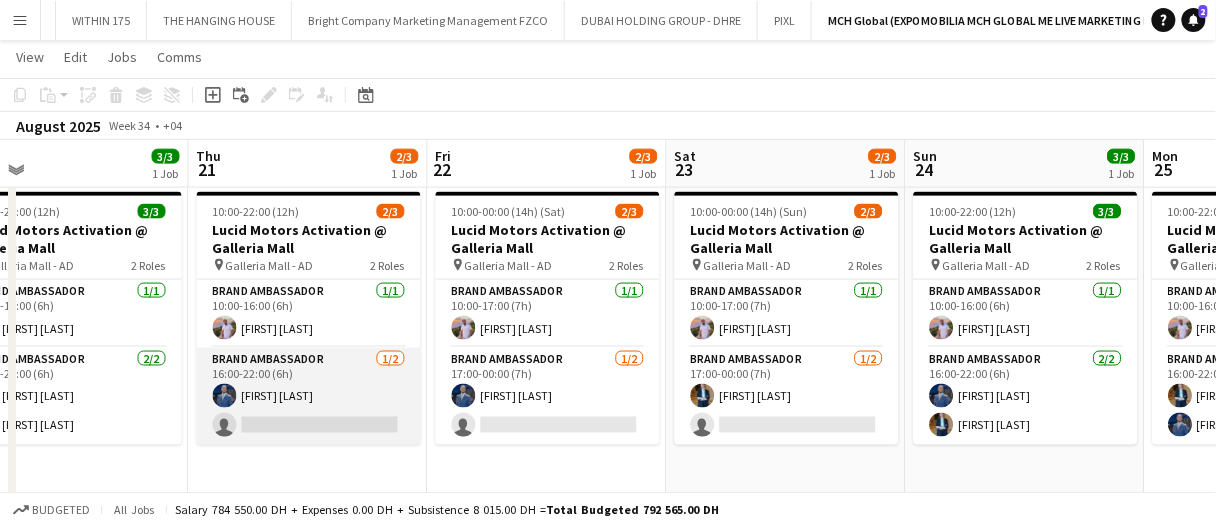 click on "Brand Ambassador    1/2   16:00-22:00 (6h)
Mohammed Adel Aljbour
single-neutral-actions" at bounding box center (309, 396) 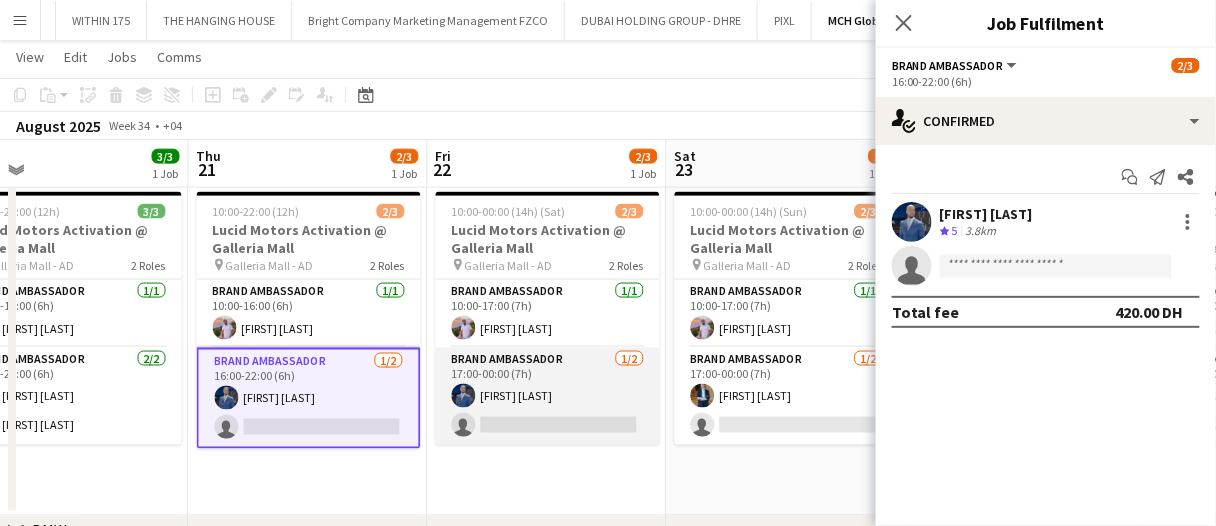 click on "Brand Ambassador    1/2   17:00-00:00 (7h)
Mohammed Adel Aljbour
single-neutral-actions" at bounding box center (548, 396) 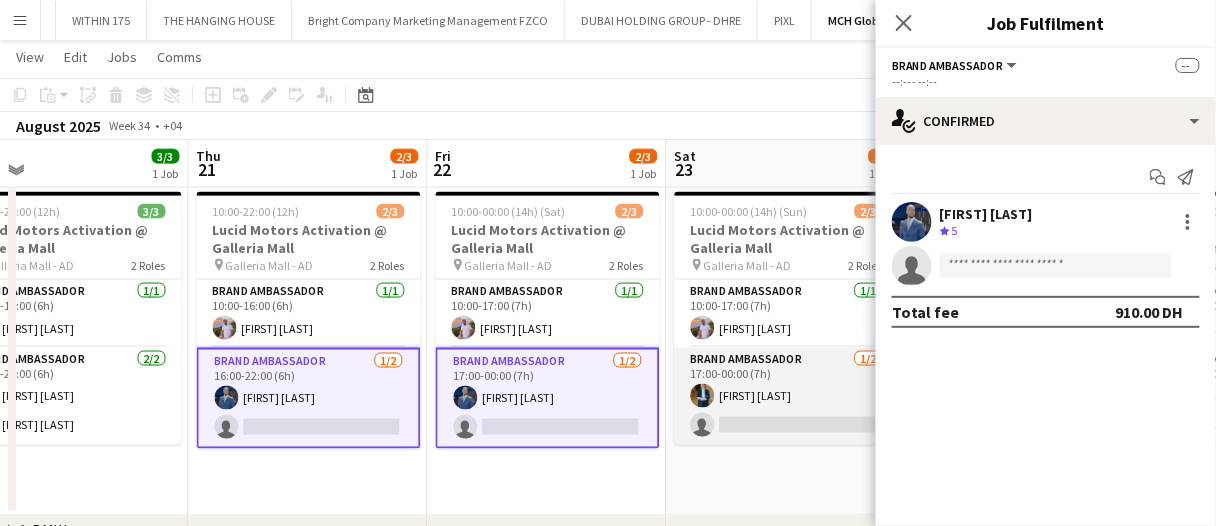click on "Brand Ambassador    1/2   17:00-00:00 (7h)
Rehab Rehab
single-neutral-actions" at bounding box center (787, 396) 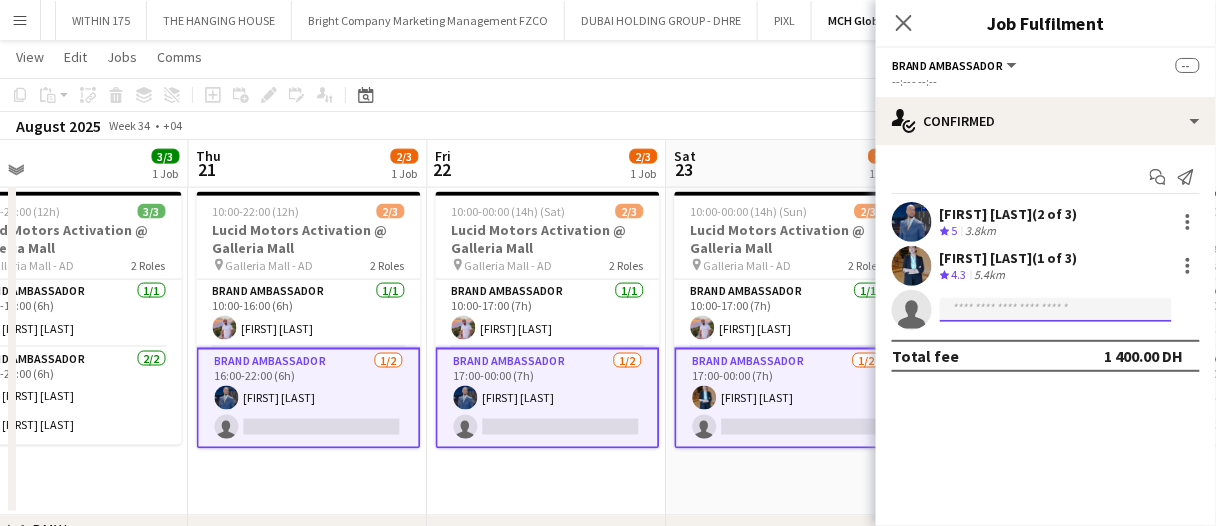 click 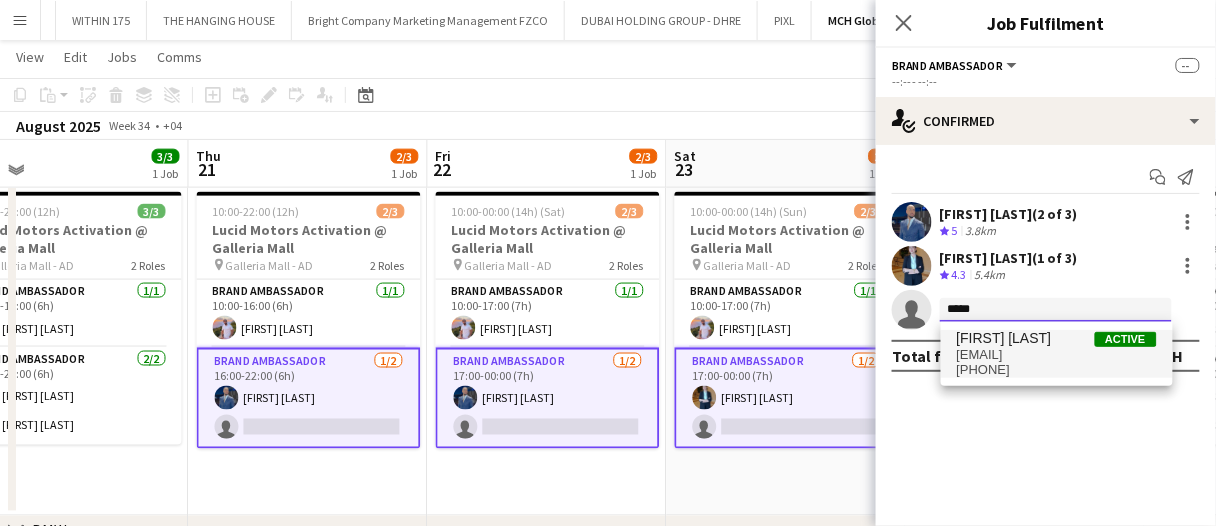 type on "*****" 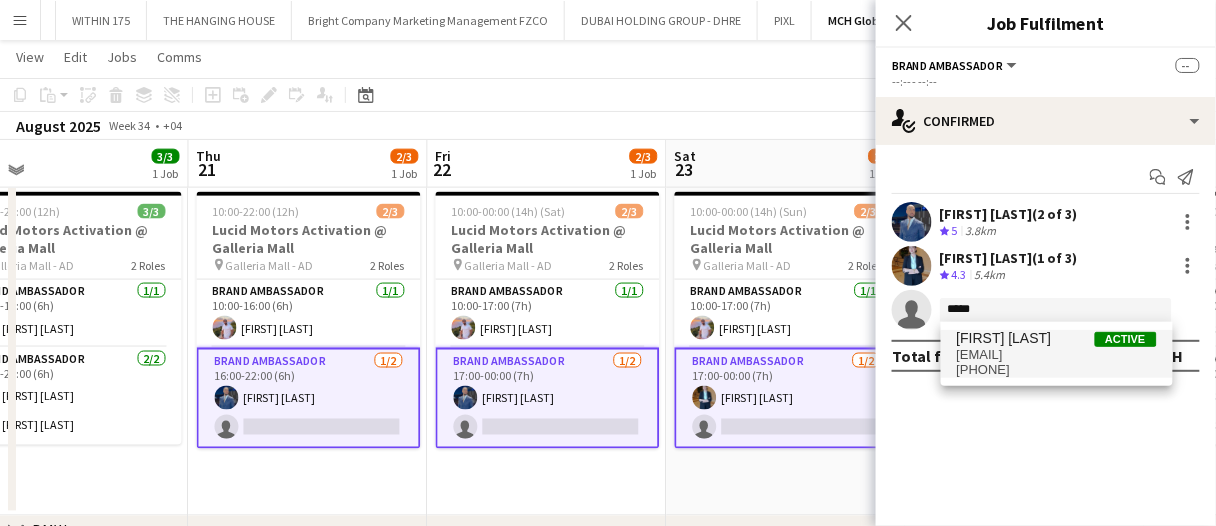click on "aroua.aouini@yahoo.com" at bounding box center [1057, 355] 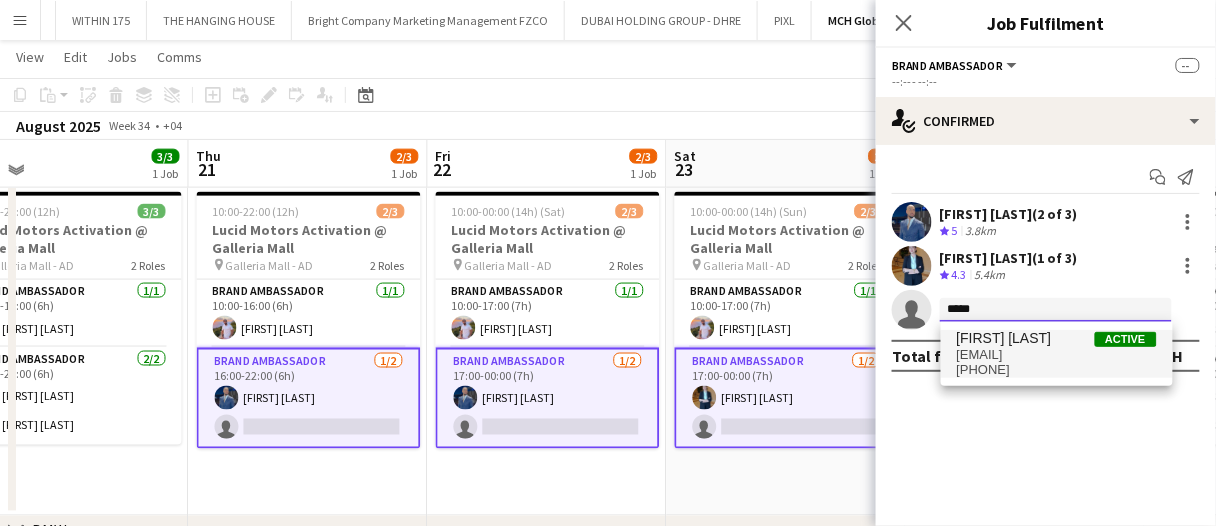 type 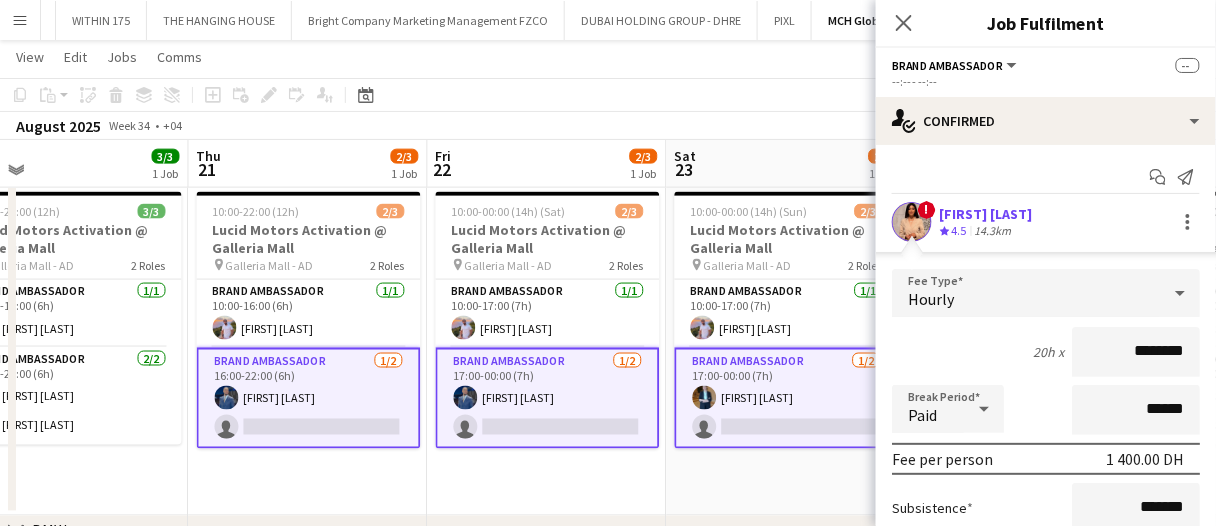 click on "Confirm" at bounding box center [1081, 659] 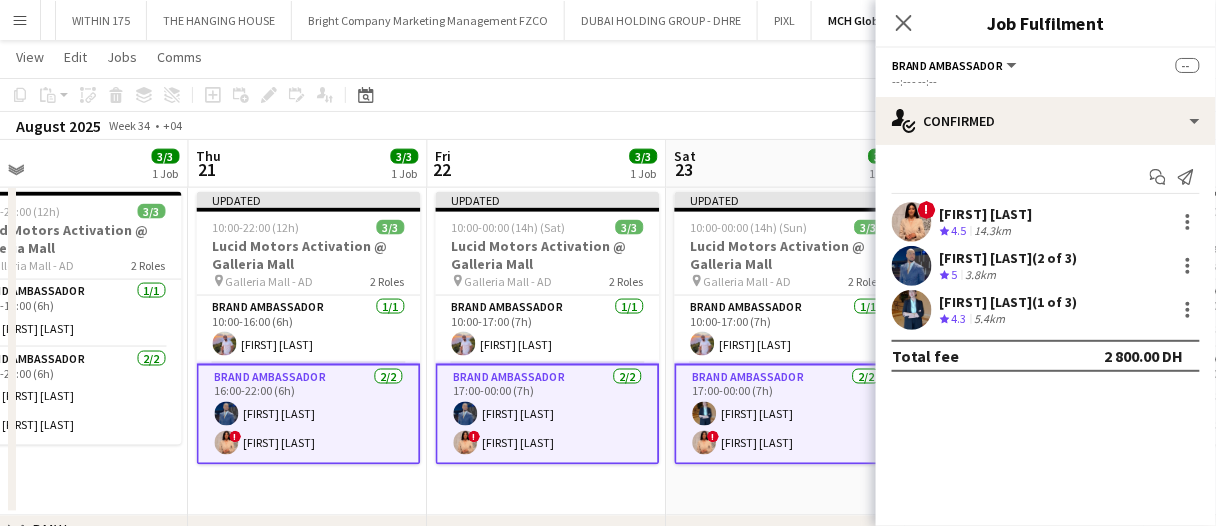 click on "Sat   23   3/3   1 Job" at bounding box center (786, 164) 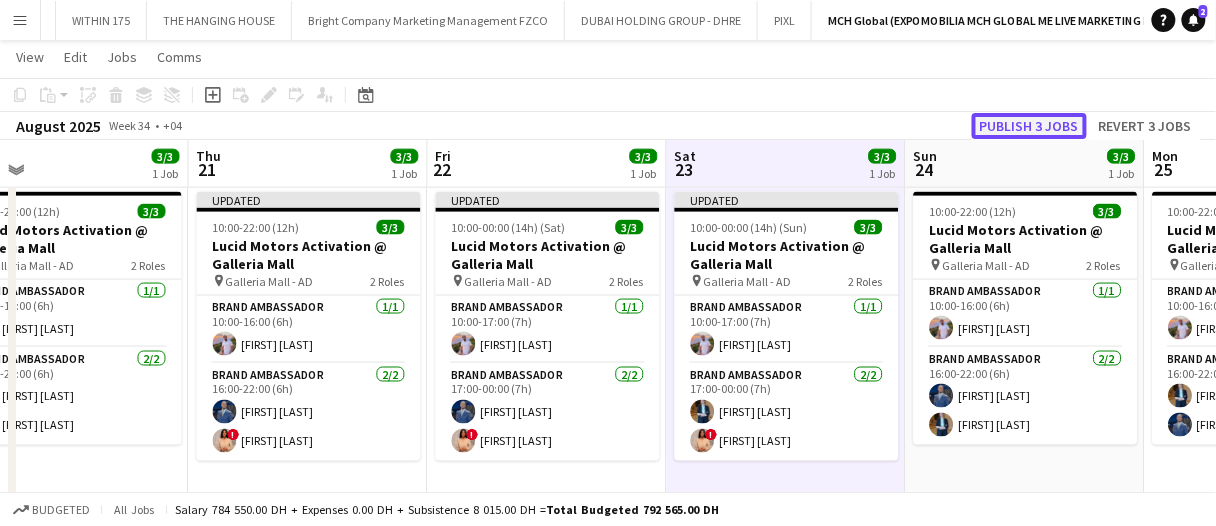 click on "Publish 3 jobs" 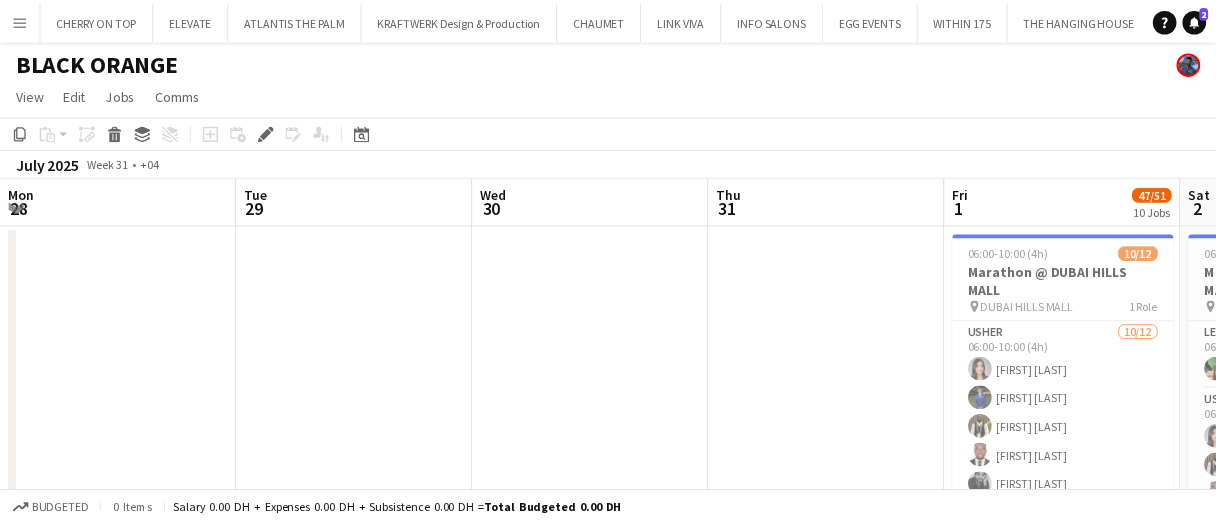 scroll, scrollTop: 0, scrollLeft: 0, axis: both 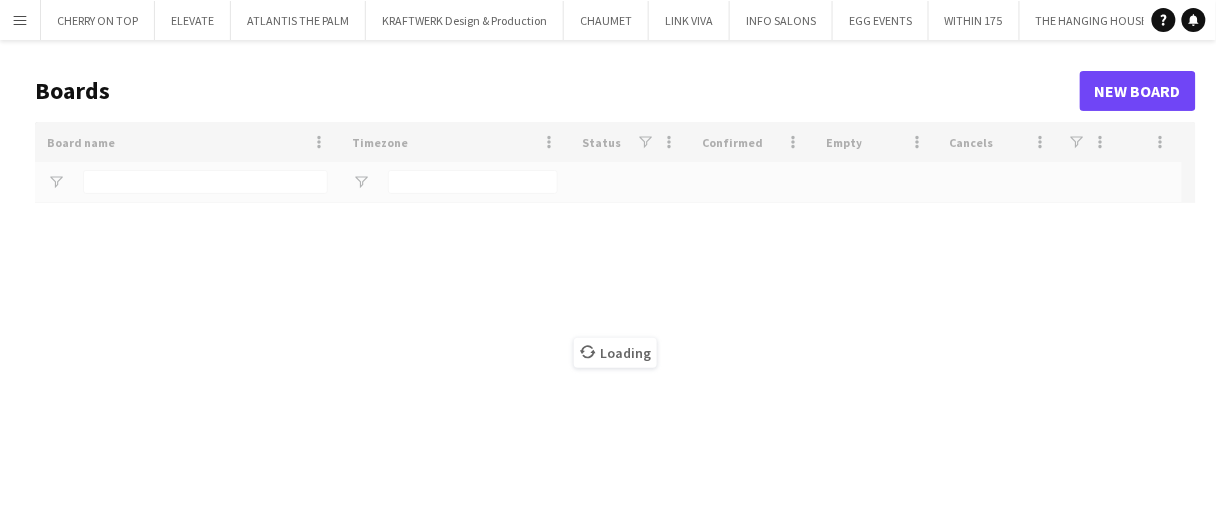 type on "***" 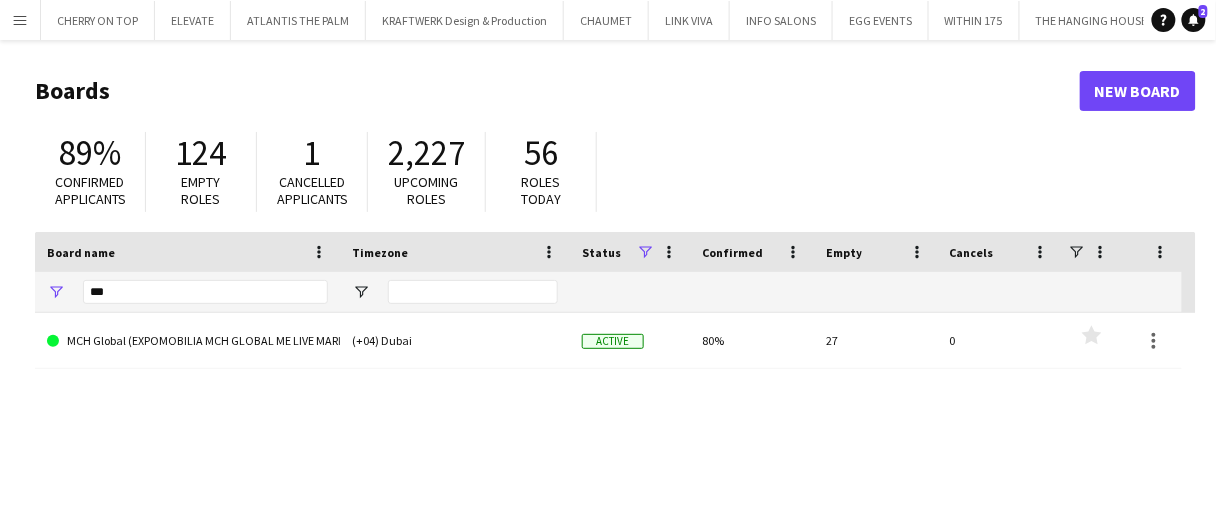 click on "Boards   New Board  89% Confirmed applicants 124 Empty roles 1 Cancelled applicants 2,227 Upcoming roles 56 Roles today
Drag here to set row groups Drag here to set column labels
Board name
Timezone
Status" 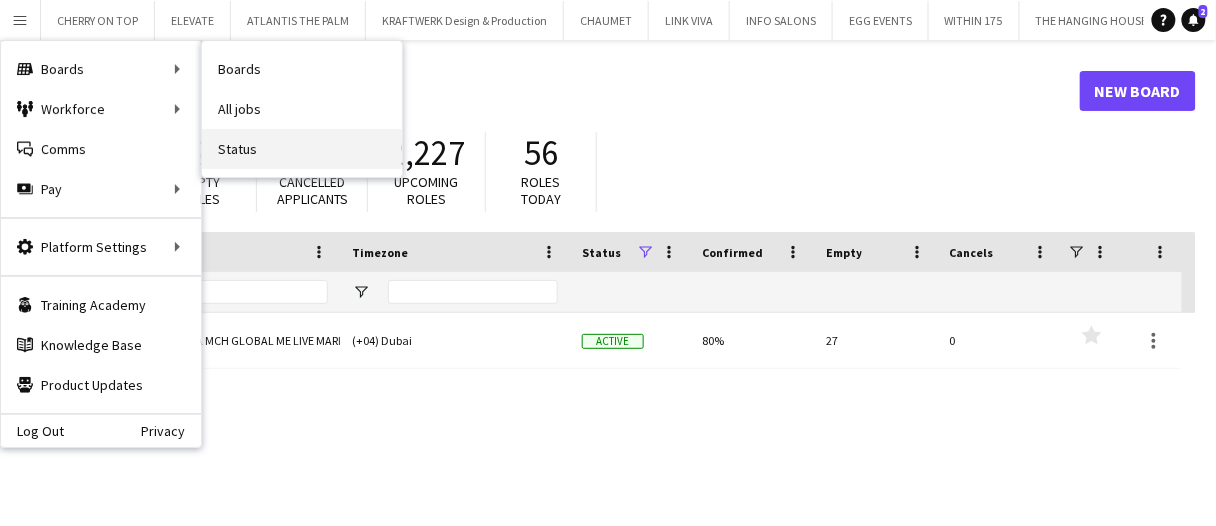 click on "Status" at bounding box center [302, 149] 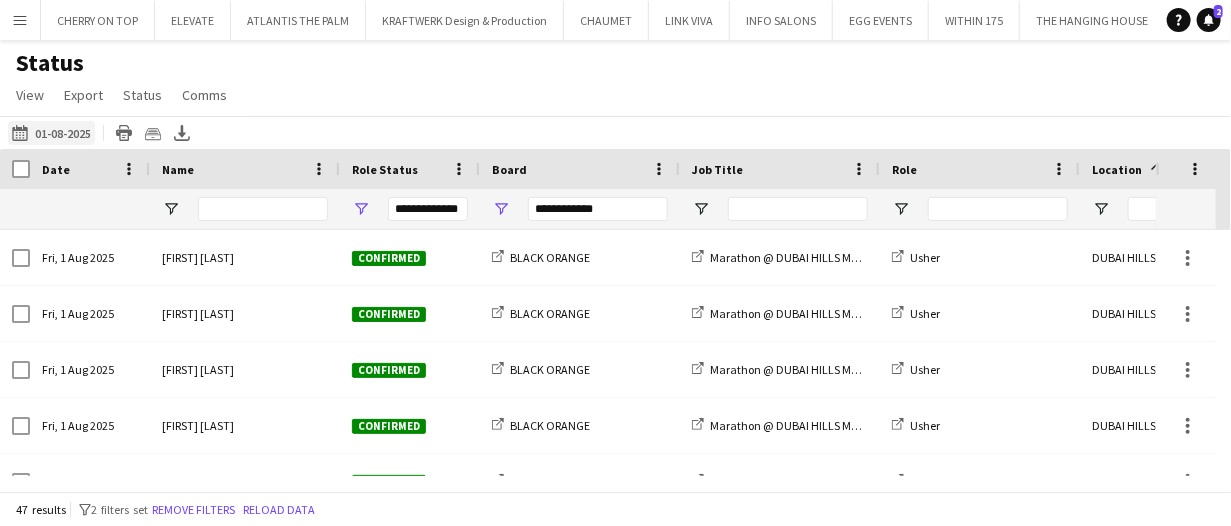 click on "[DATE] to [DATE]
[DATE]" 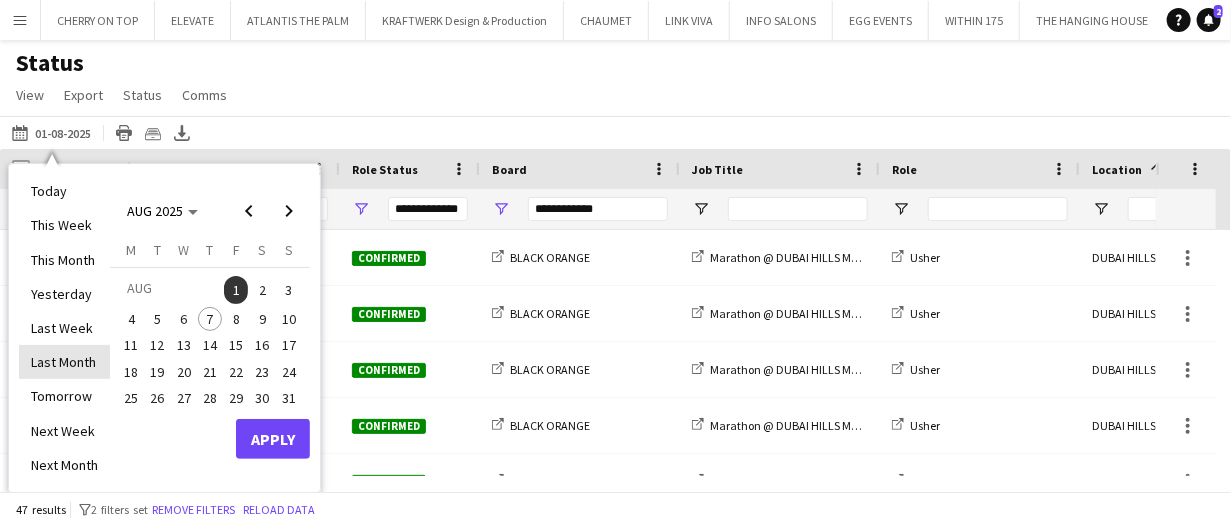 click on "Last Month" at bounding box center [64, 362] 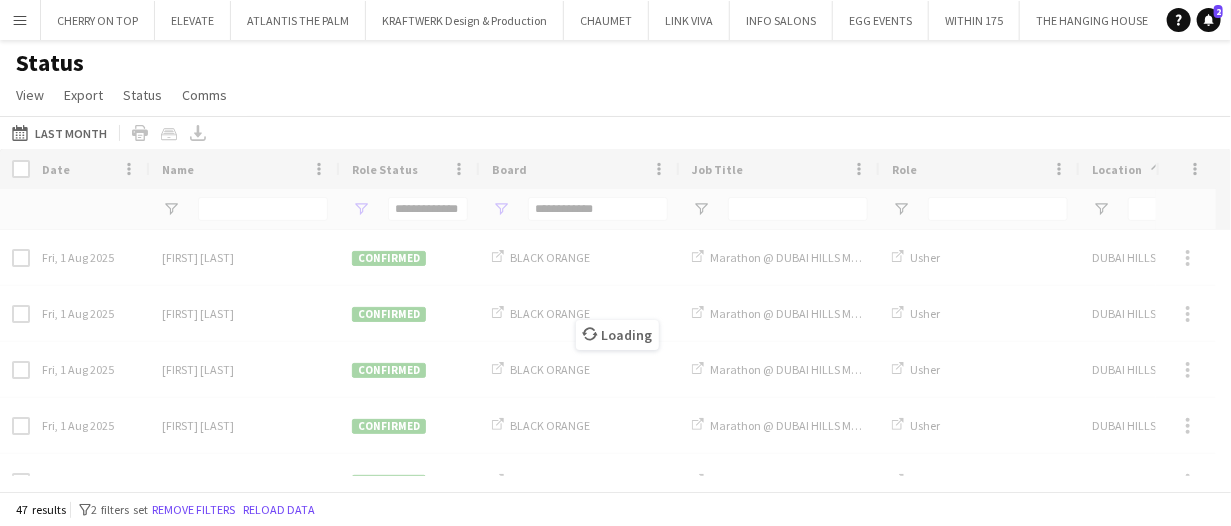 type on "***" 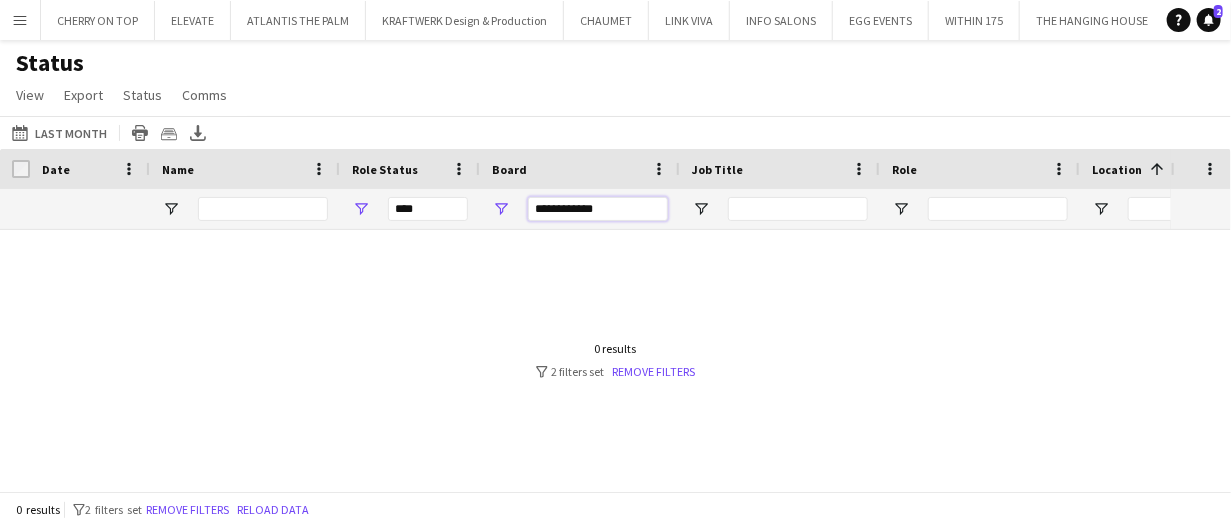 drag, startPoint x: 627, startPoint y: 209, endPoint x: 395, endPoint y: 201, distance: 232.1379 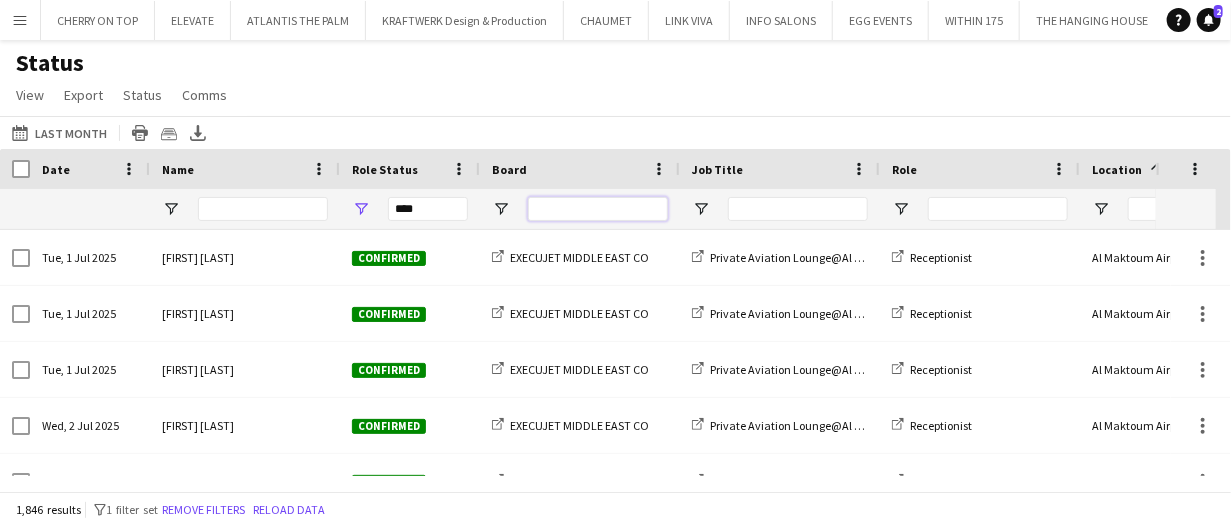 type on "**********" 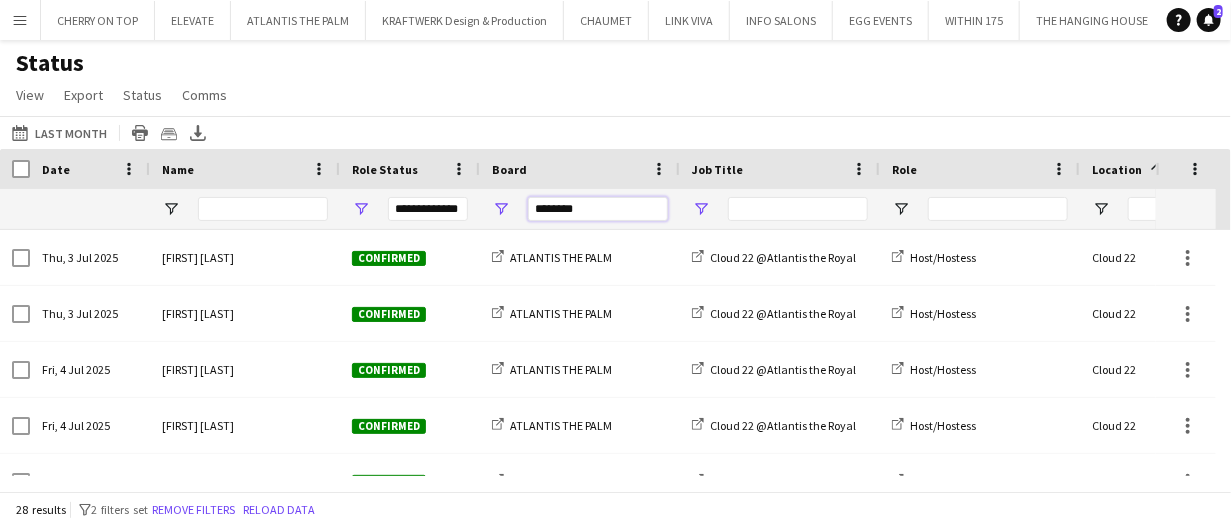 type on "********" 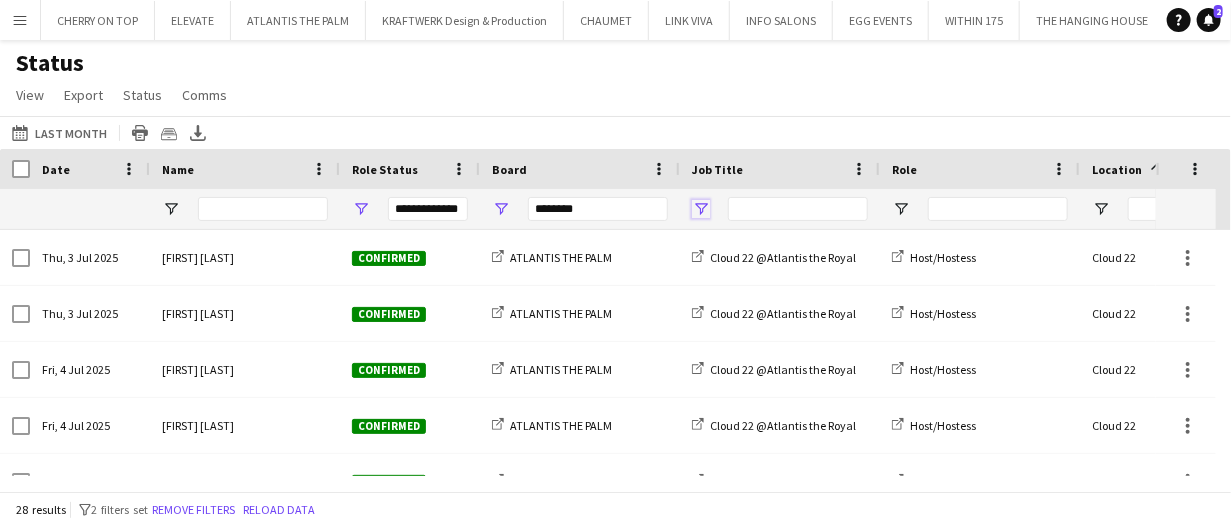 click at bounding box center (701, 209) 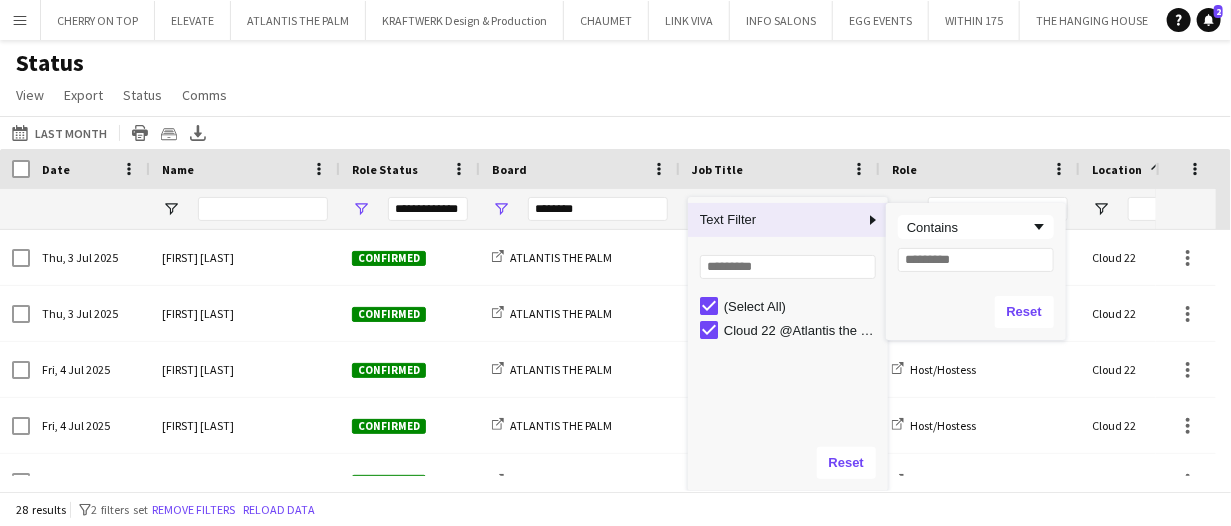 click on "Text Filter" at bounding box center [776, 220] 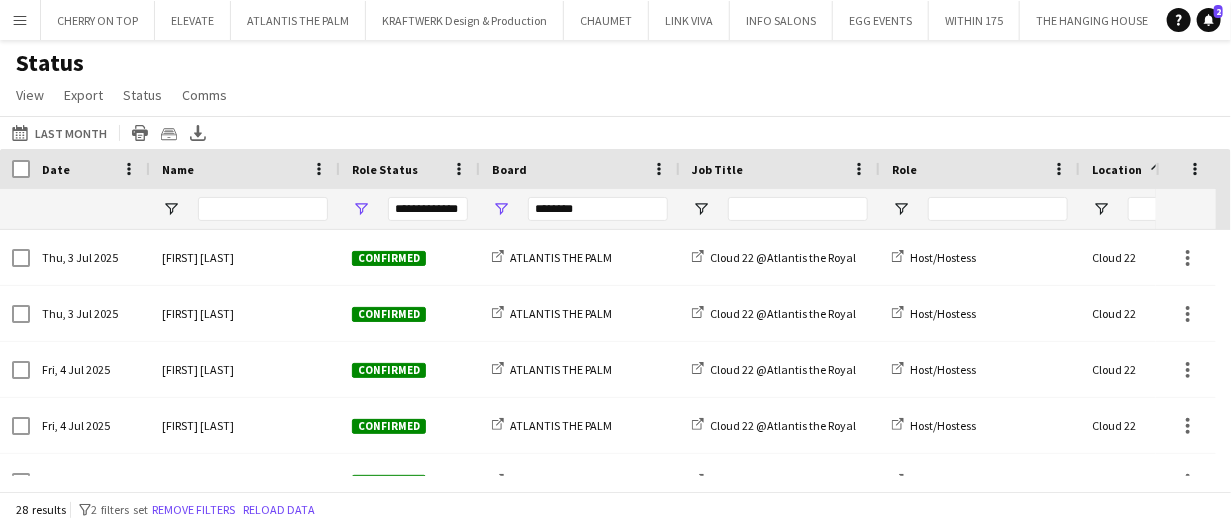 click on "[DATE] to [DATE]
Last Month
Today   This Week   This Week   Yesterday   Last Week   Last Month   Tomorrow   Next Week   Next Month  AUG [YEAR] AUG [YEAR] Monday M Tuesday T Wednesday W Thursday T Friday F Saturday S Sunday S  AUG   1   2   3   4   5   6   7   8   9   10   11   12   13   14   15   16   17   18   19   20   21   22   23   24   25   26   27   28   29   30   31
Comparison range
Comparison range
Apply
Print table
Crew files as ZIP
Export XLSX" 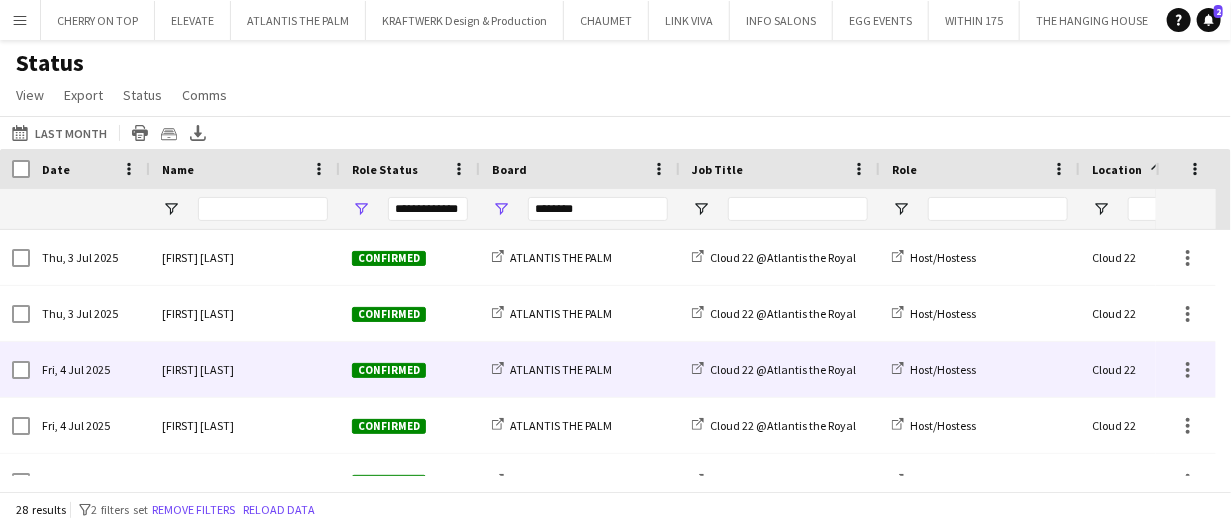 scroll, scrollTop: 107, scrollLeft: 0, axis: vertical 